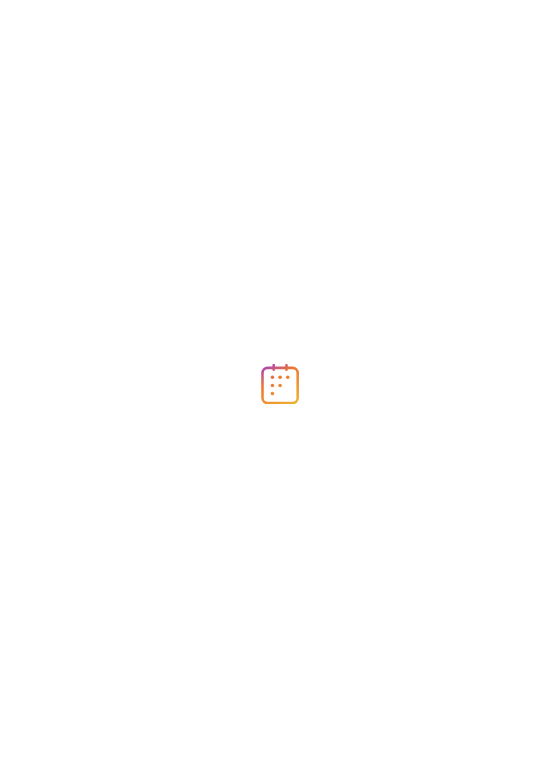 scroll, scrollTop: 0, scrollLeft: 0, axis: both 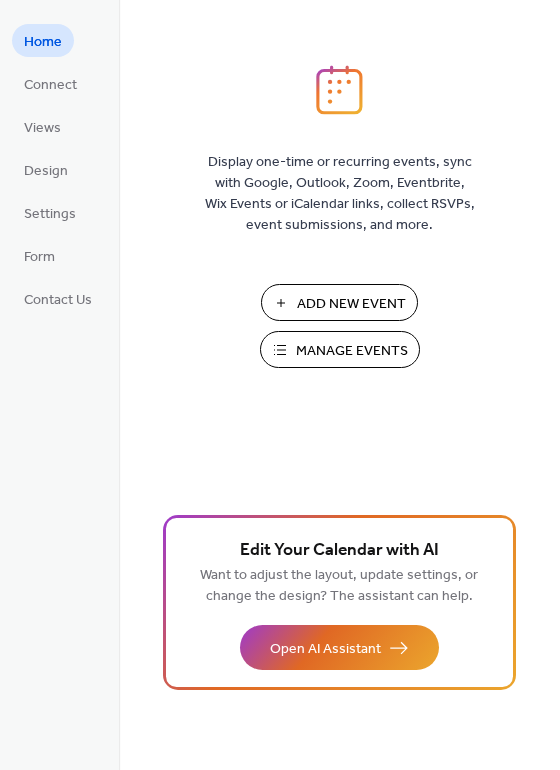 click on "Add New Event" at bounding box center [351, 304] 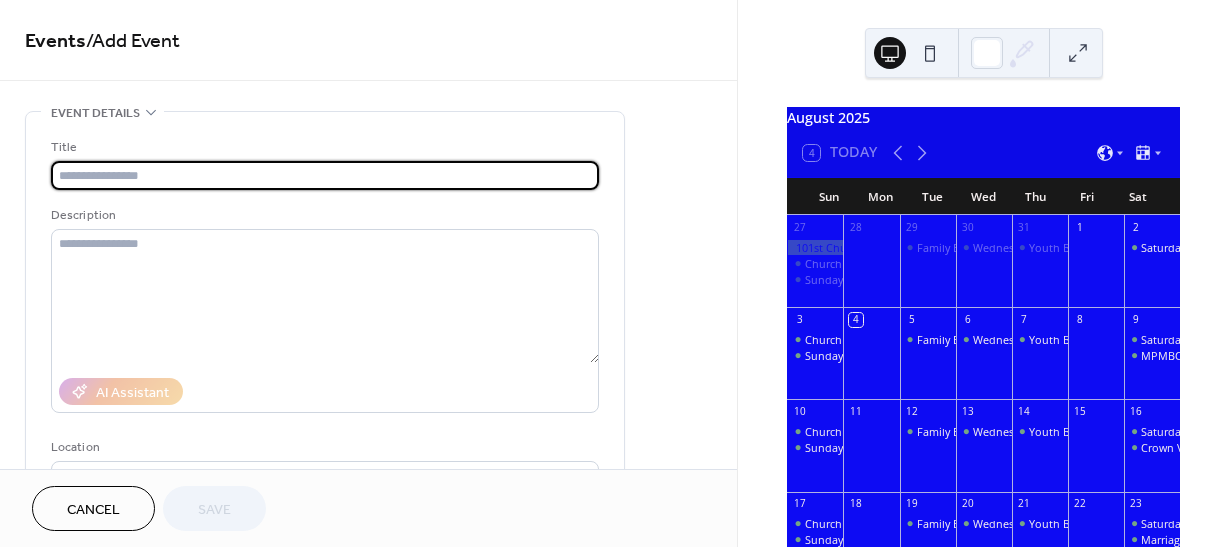 scroll, scrollTop: 0, scrollLeft: 0, axis: both 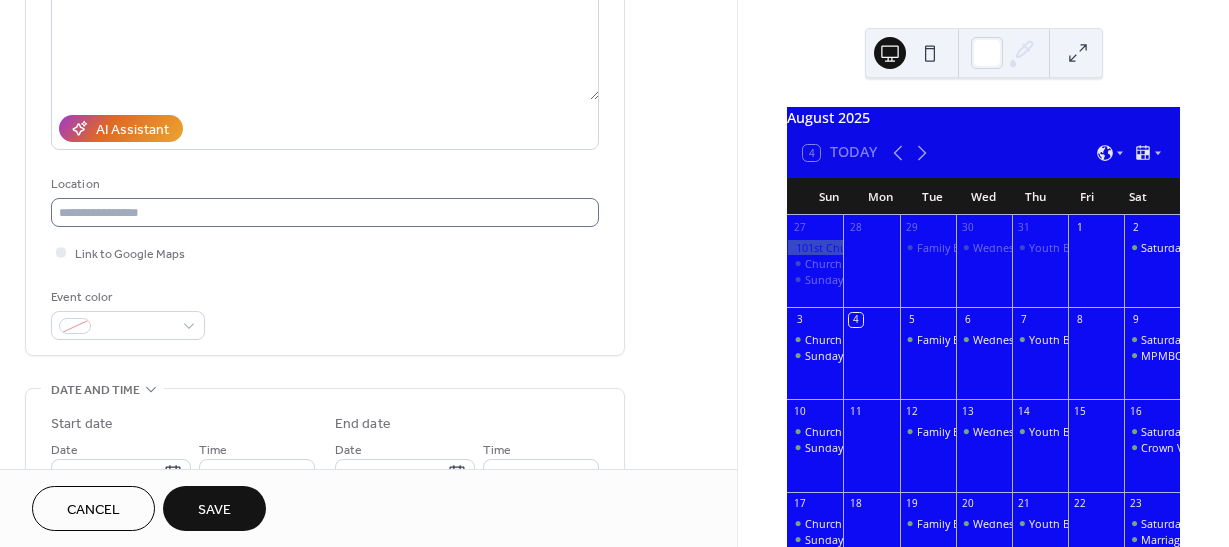 type on "**********" 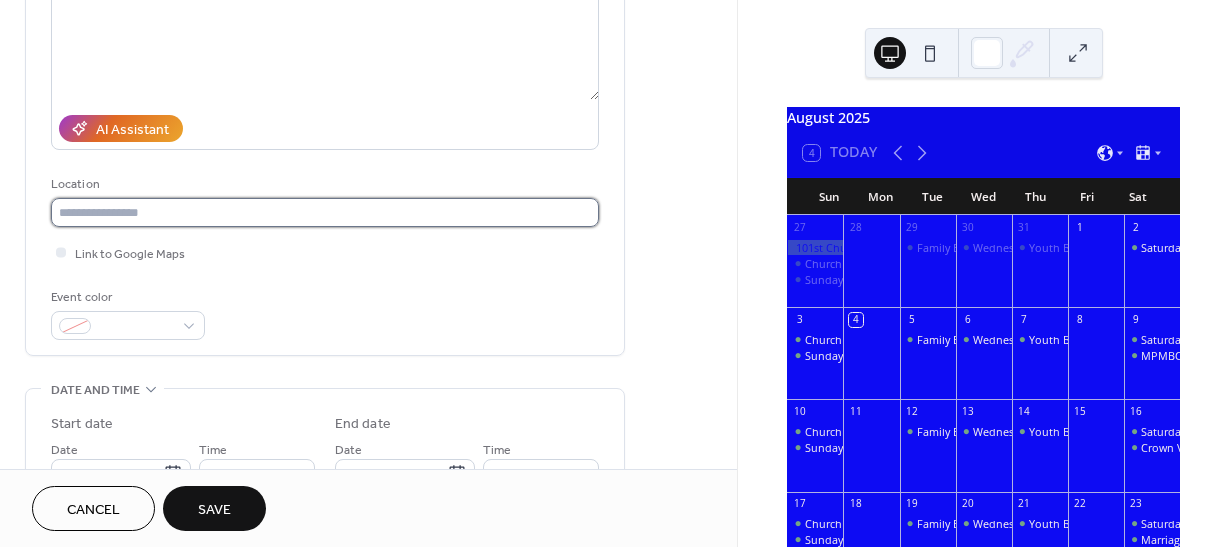 click at bounding box center [325, 212] 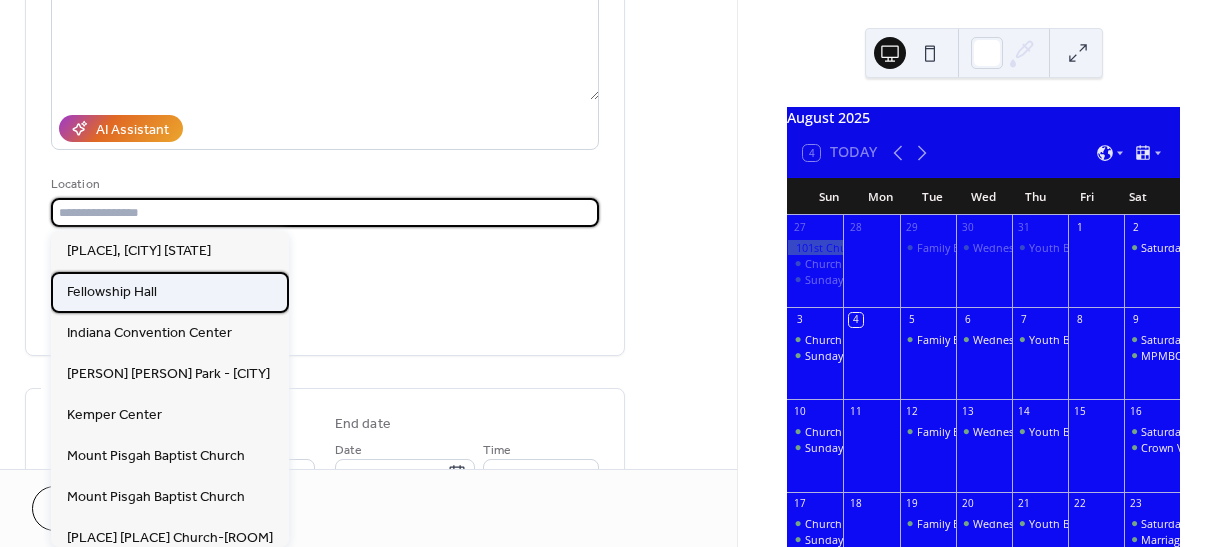click on "Fellowship Hall" at bounding box center (112, 292) 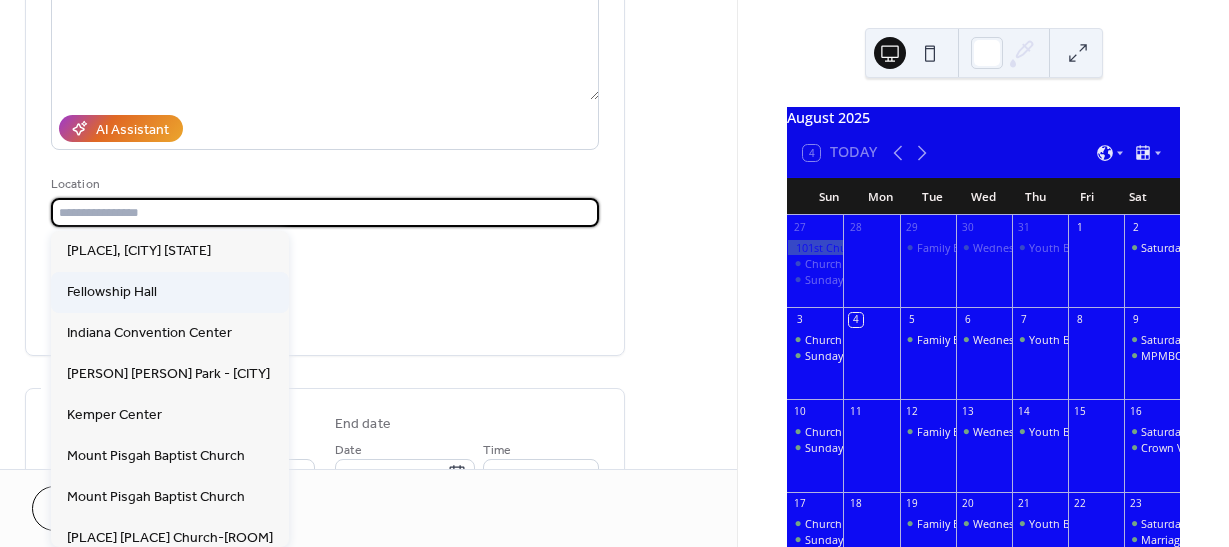 type on "**********" 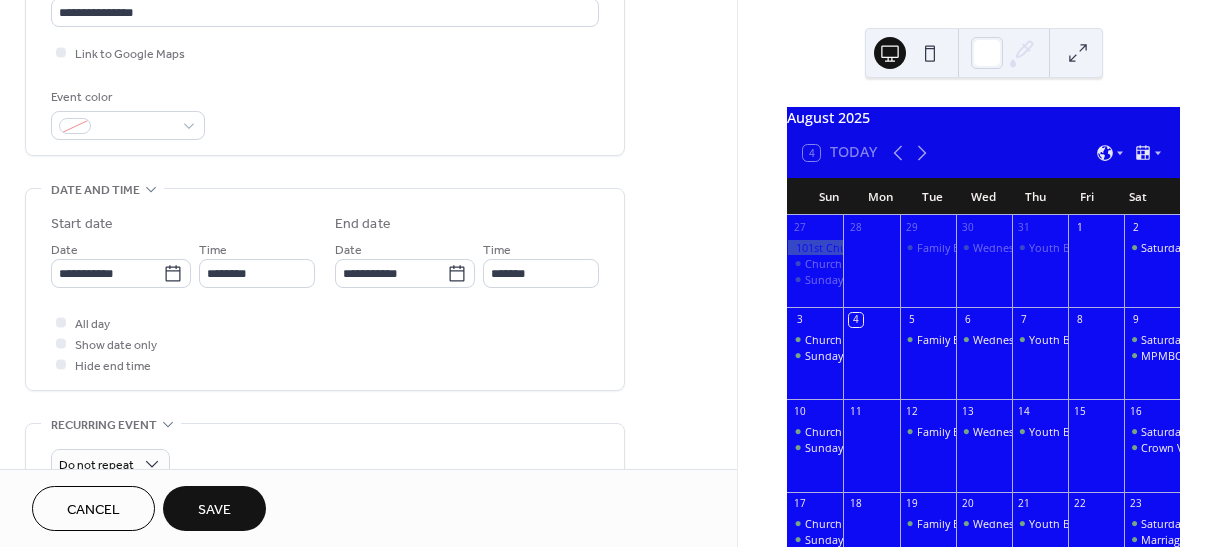scroll, scrollTop: 499, scrollLeft: 0, axis: vertical 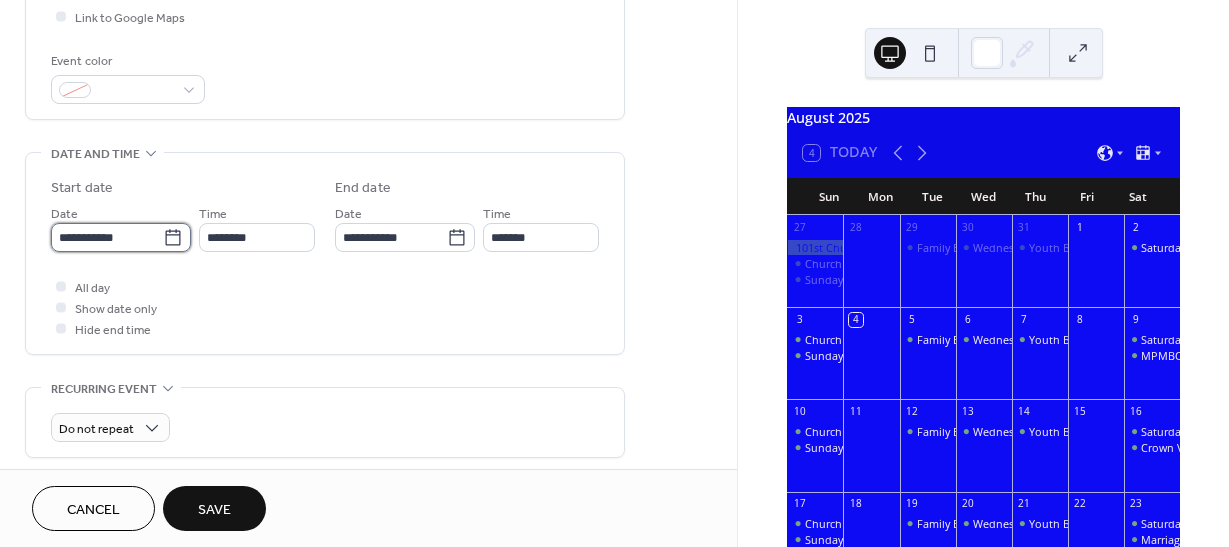click on "**********" at bounding box center [107, 237] 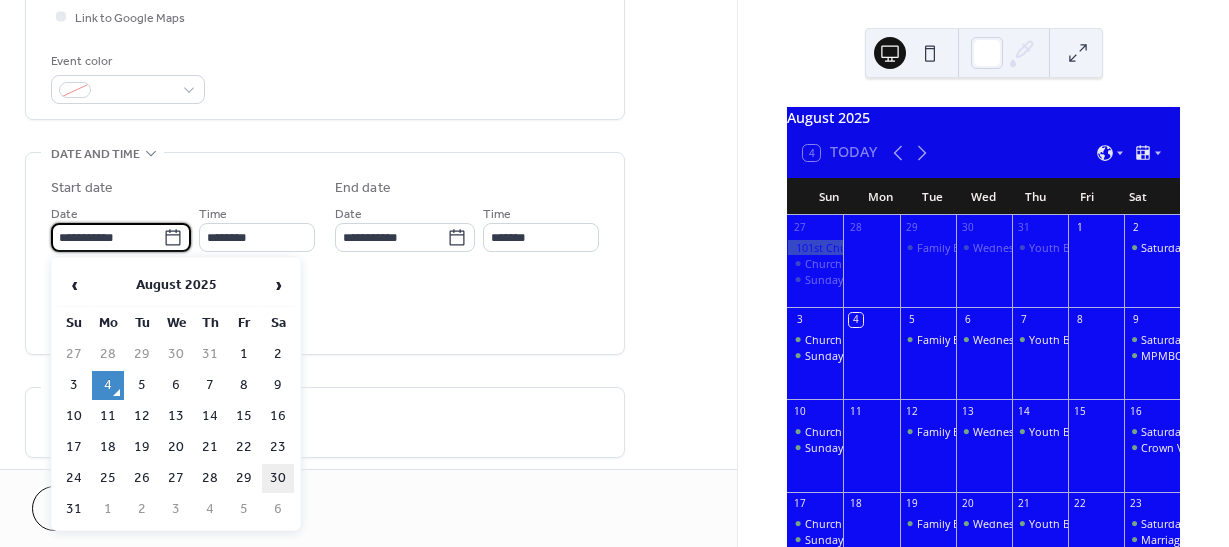 click on "30" at bounding box center [278, 478] 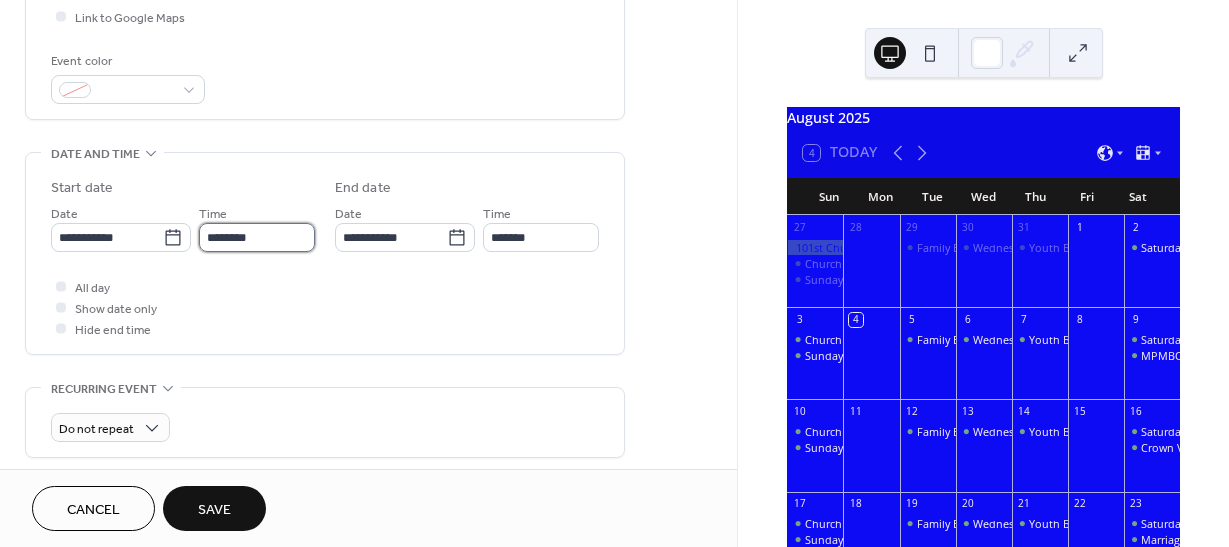 click on "********" at bounding box center (257, 237) 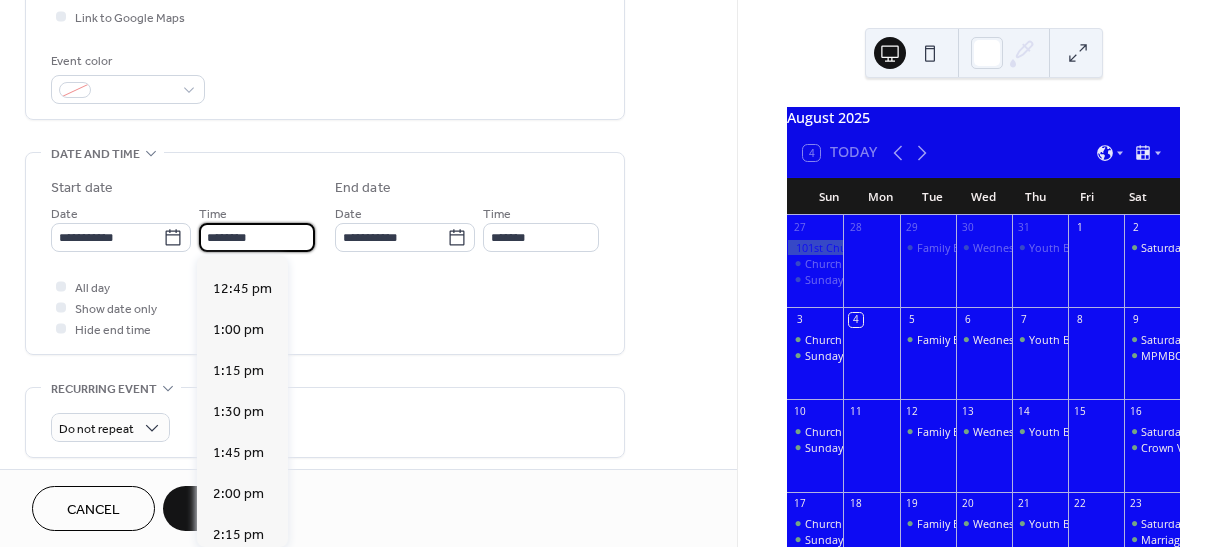 scroll, scrollTop: 2079, scrollLeft: 0, axis: vertical 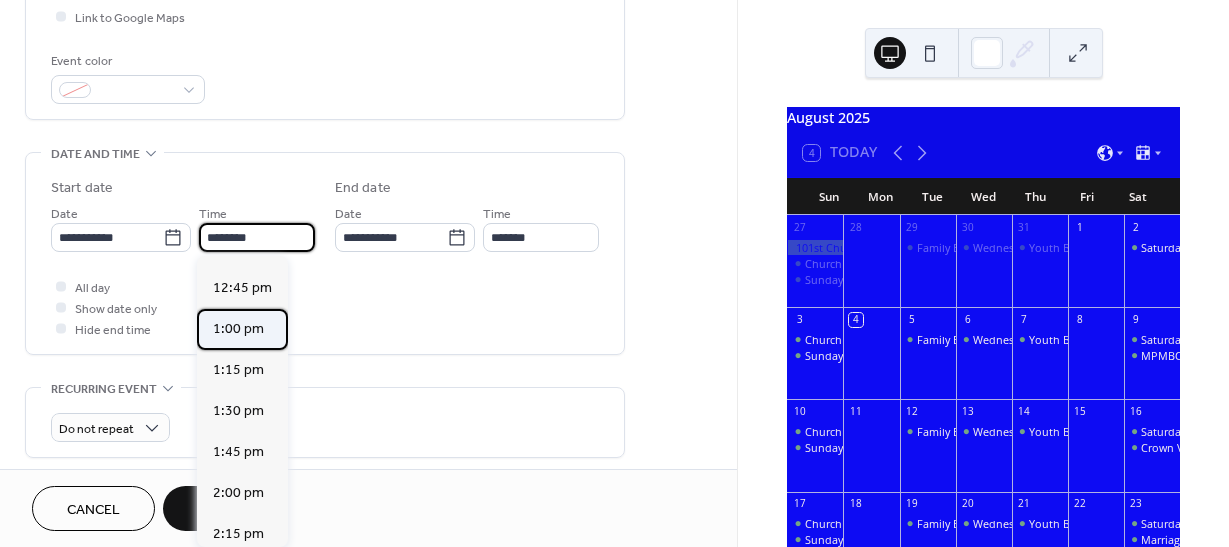 click on "1:00 pm" at bounding box center [238, 329] 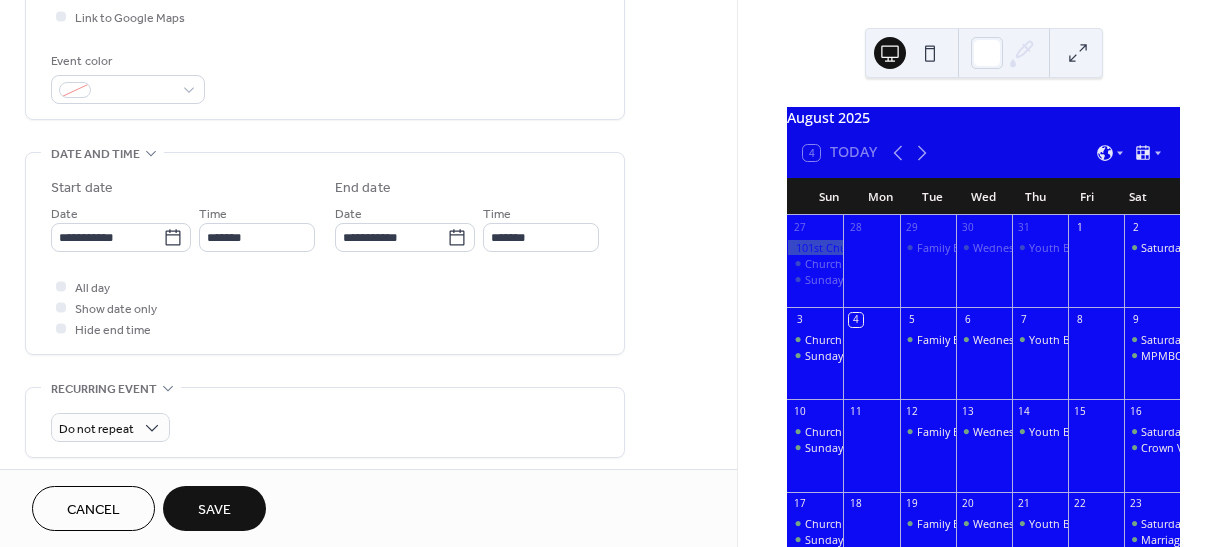 type on "*******" 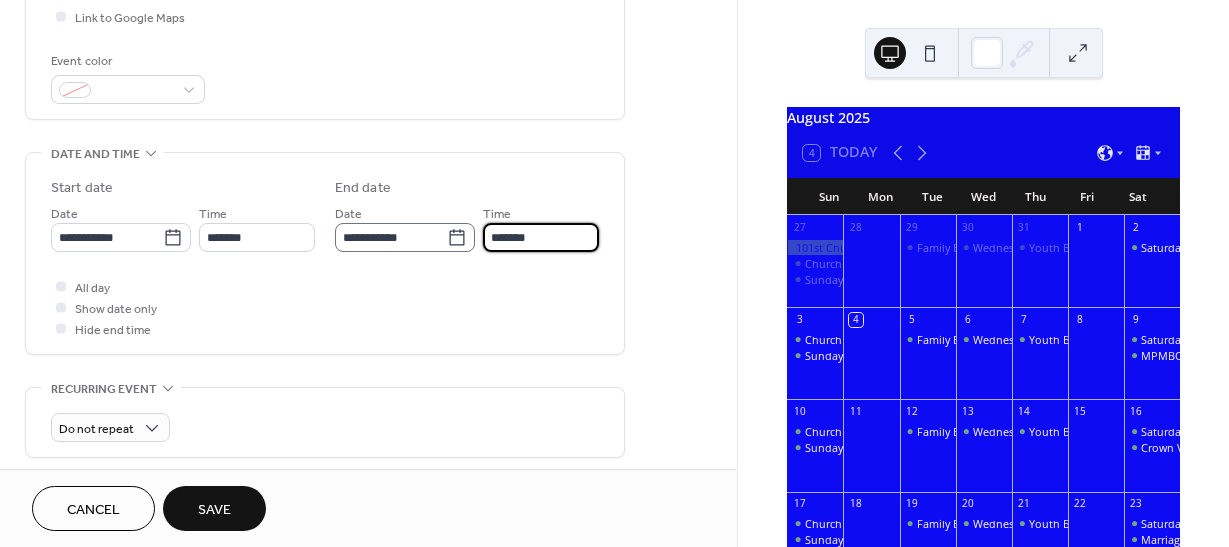 click on "*******" at bounding box center [541, 237] 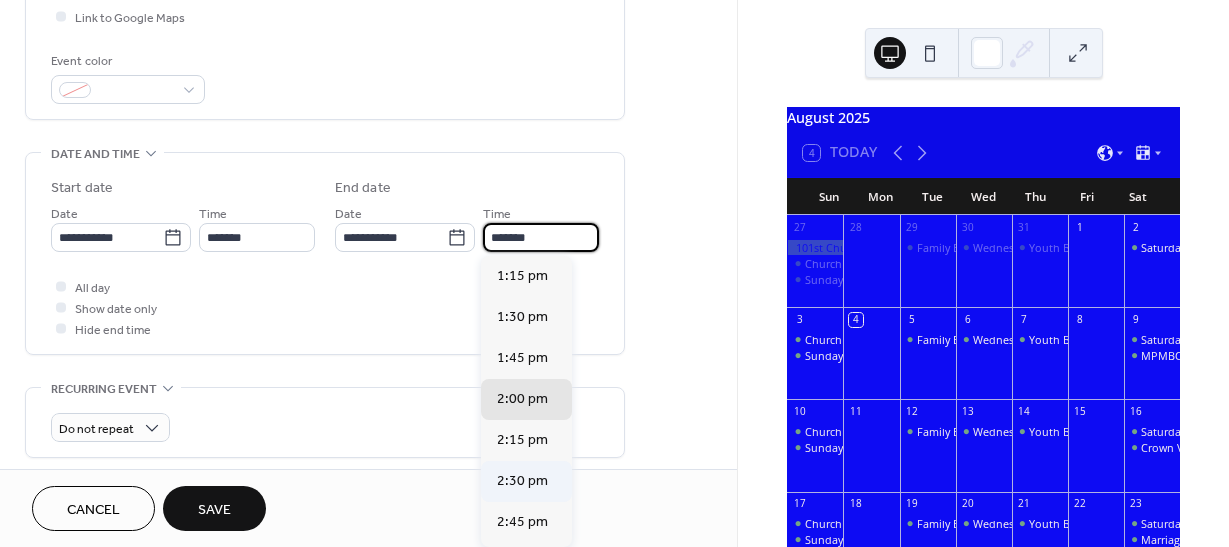scroll, scrollTop: 167, scrollLeft: 0, axis: vertical 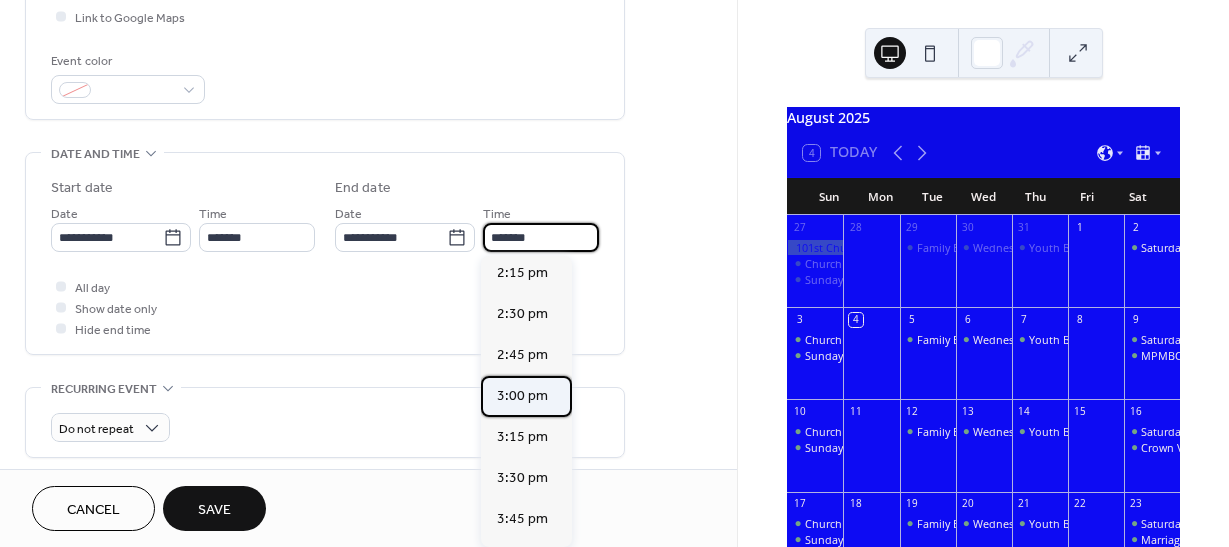 click on "3:00 pm" at bounding box center [522, 396] 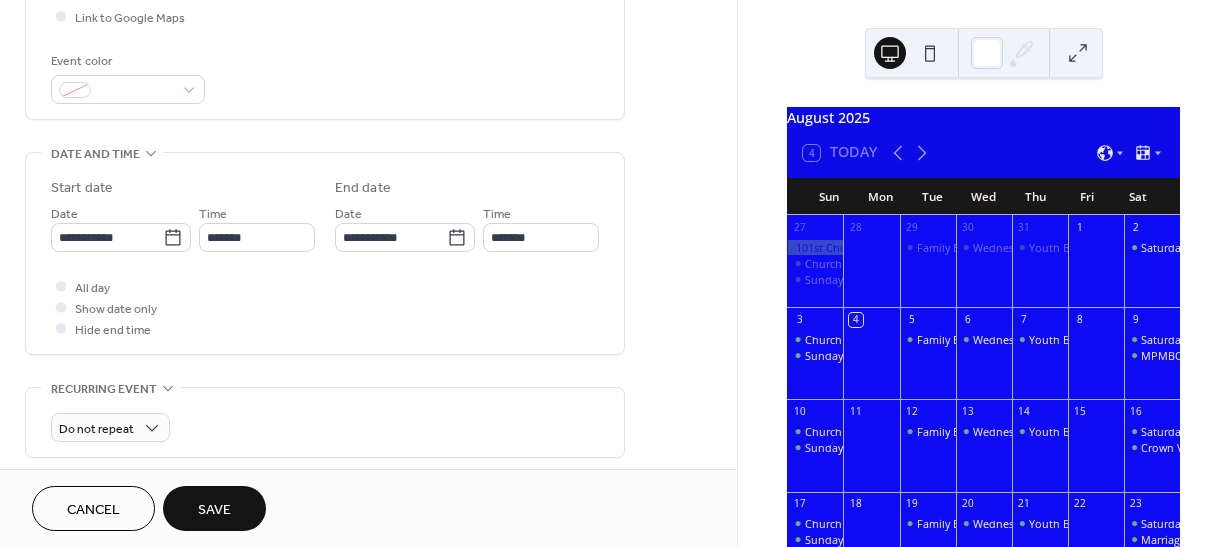 type on "*******" 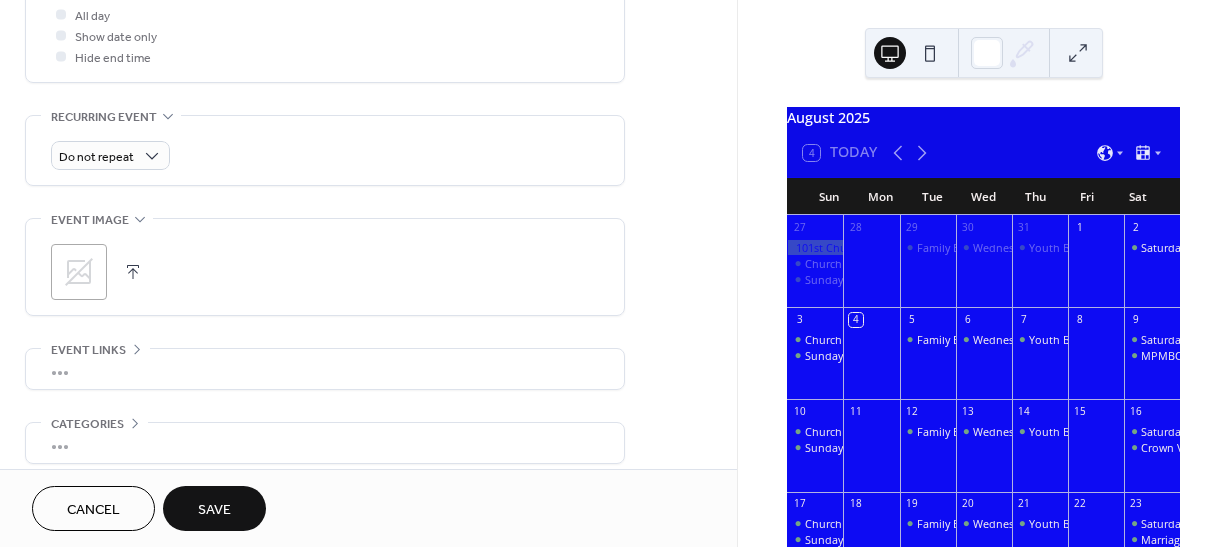 scroll, scrollTop: 772, scrollLeft: 0, axis: vertical 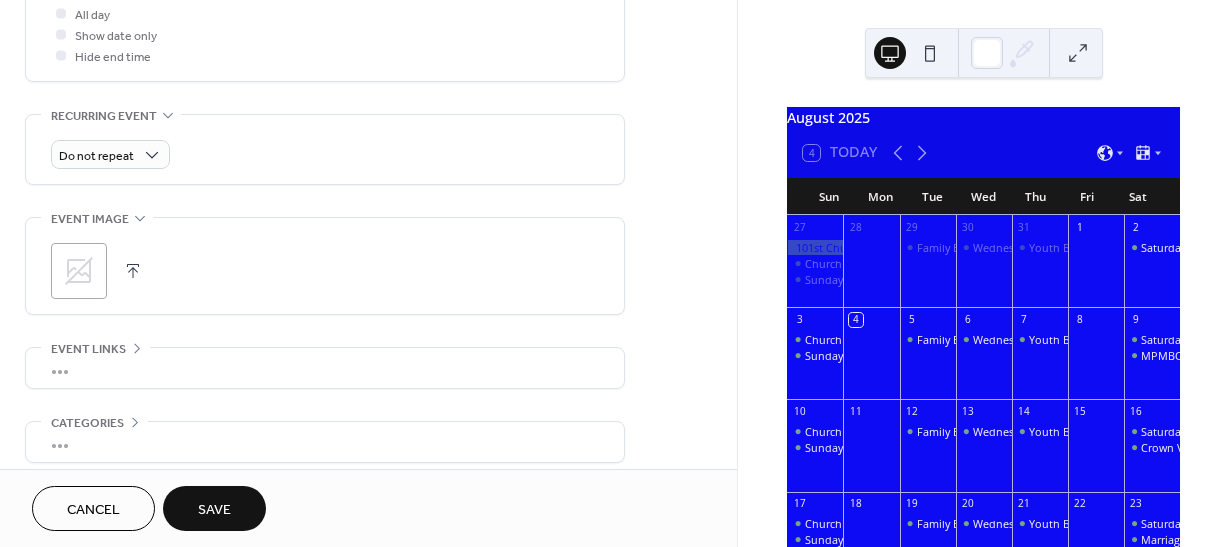 click 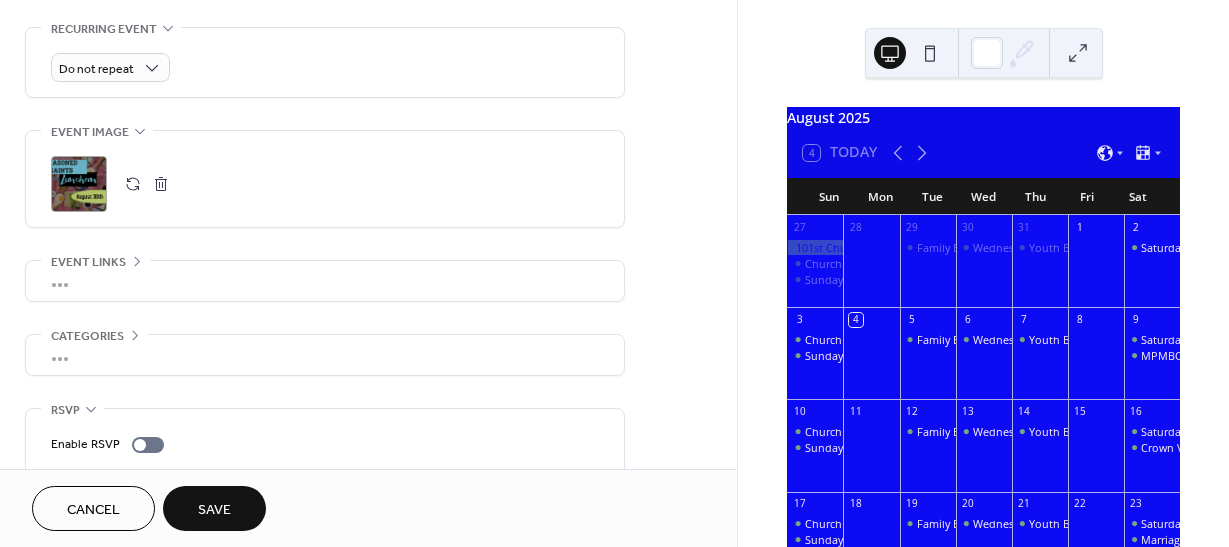 scroll, scrollTop: 926, scrollLeft: 0, axis: vertical 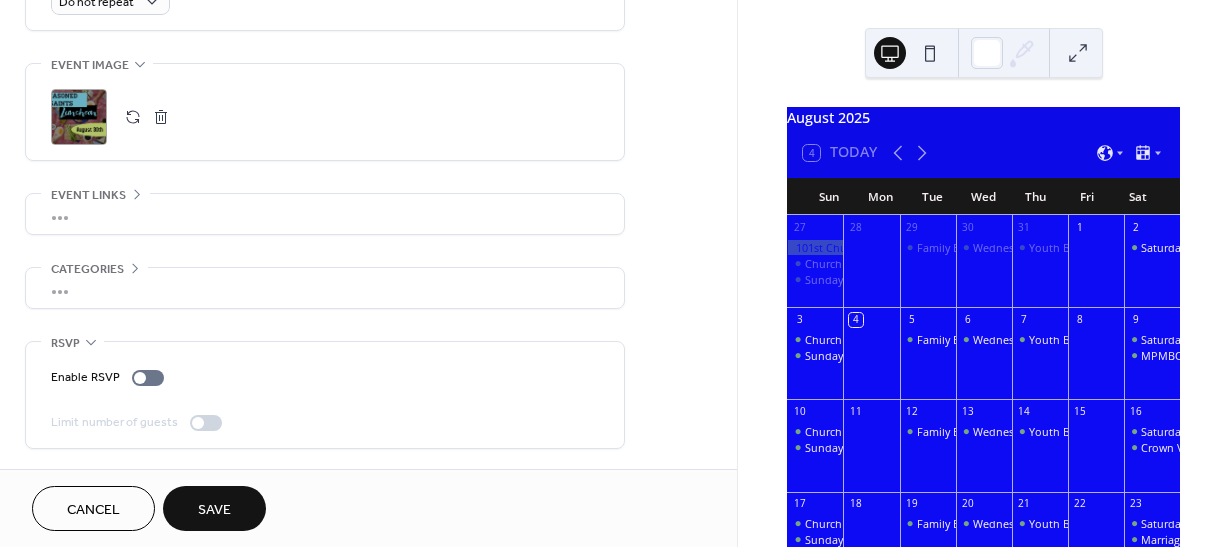 click on "Save" at bounding box center [214, 510] 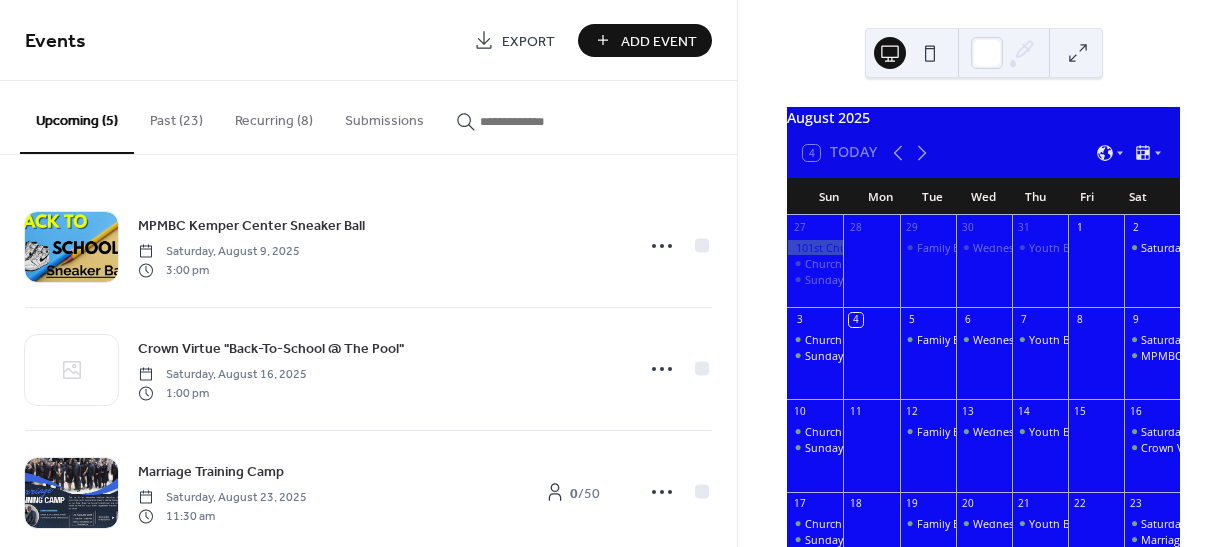 click on "Add Event" at bounding box center (659, 41) 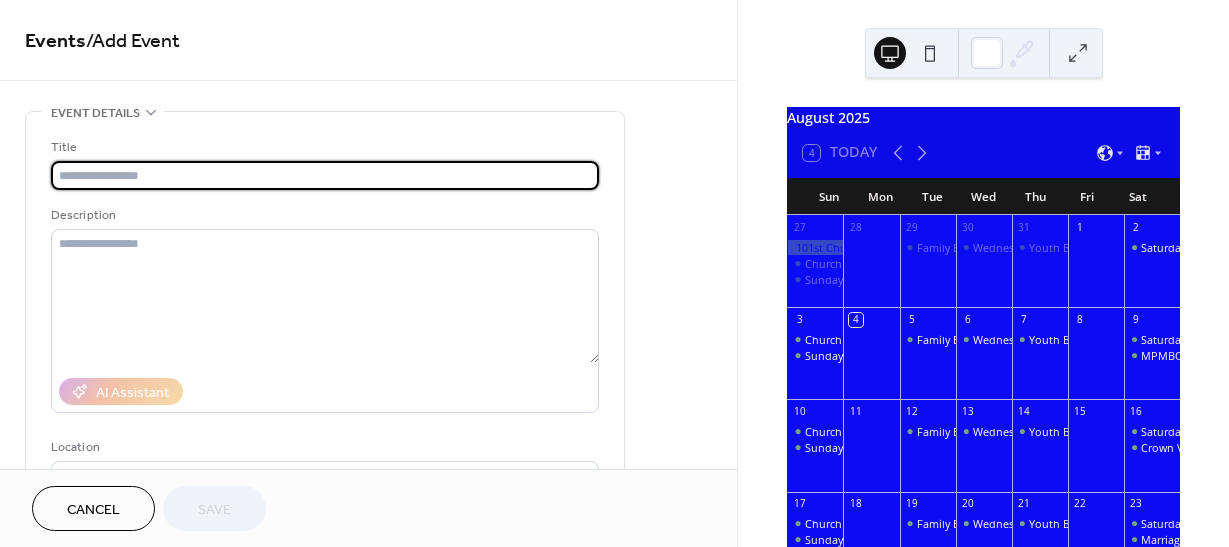 click at bounding box center (325, 175) 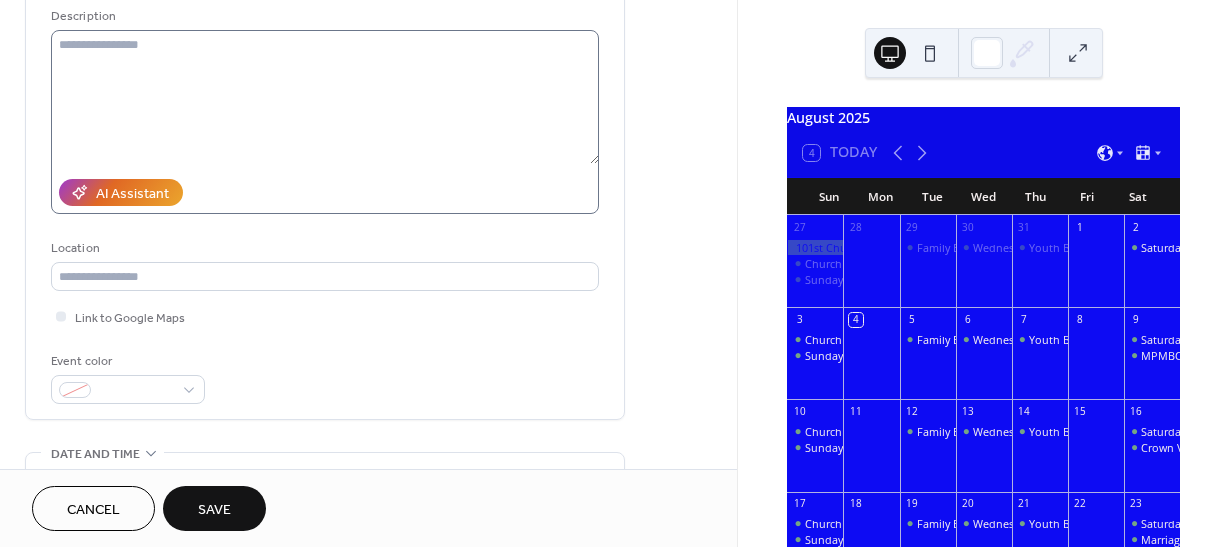 scroll, scrollTop: 200, scrollLeft: 0, axis: vertical 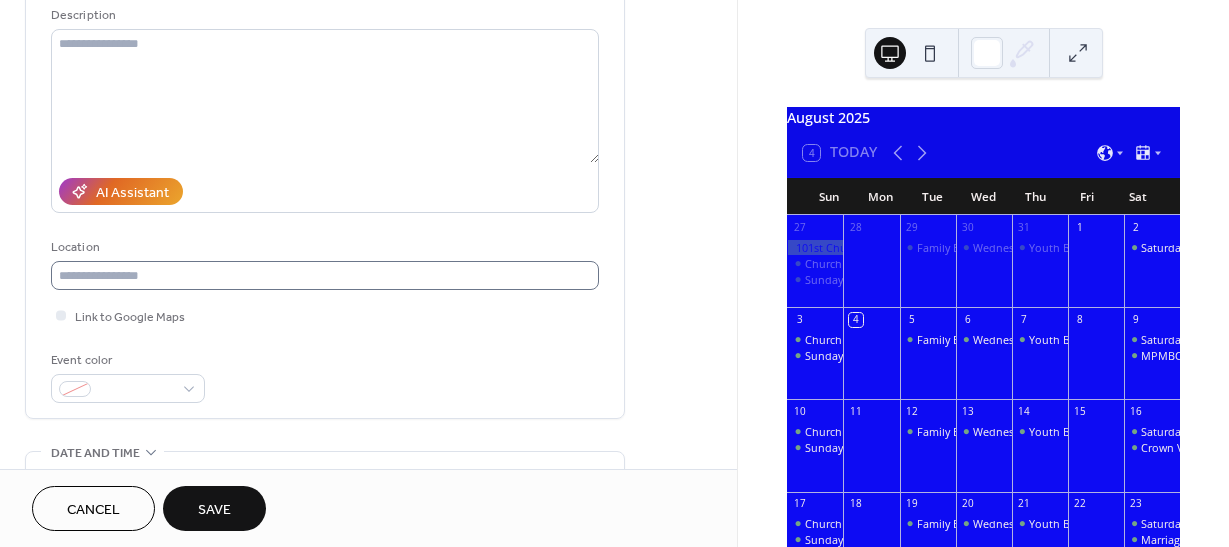 type on "**********" 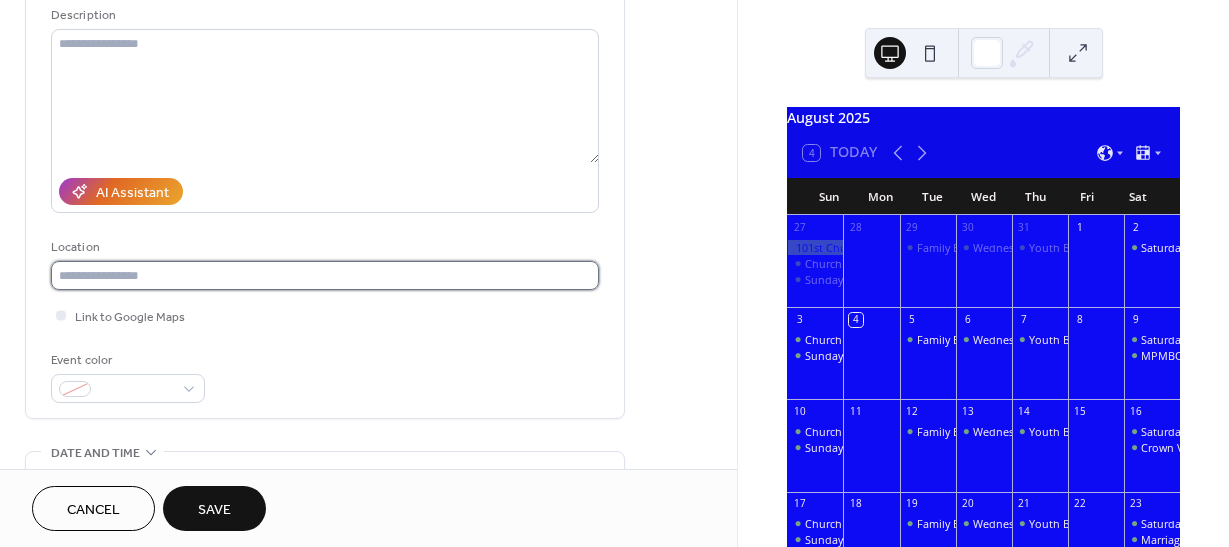 click at bounding box center (325, 275) 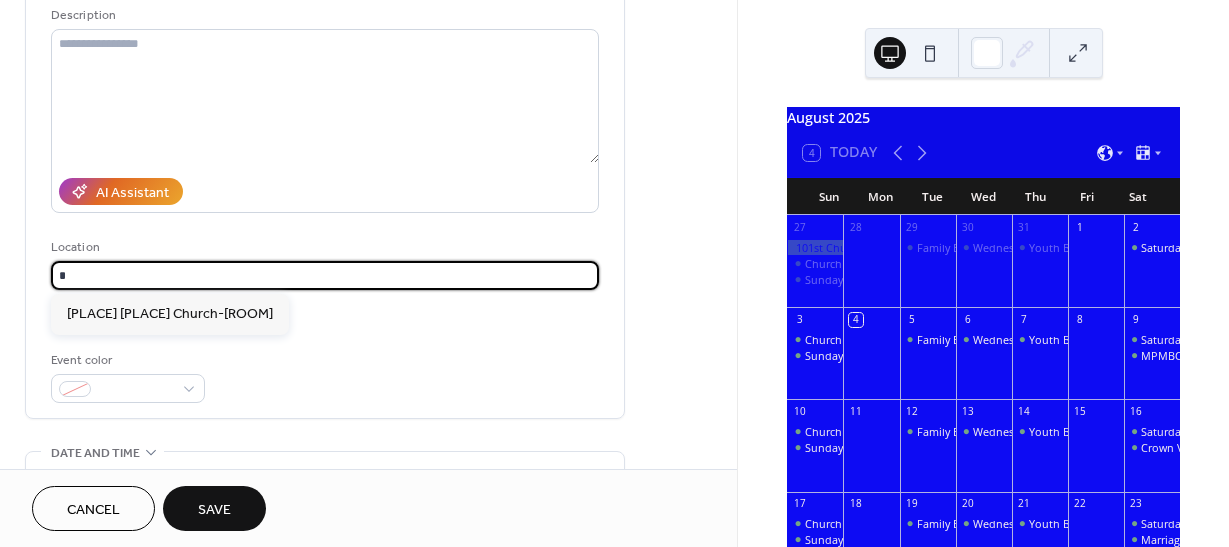 scroll, scrollTop: 0, scrollLeft: 0, axis: both 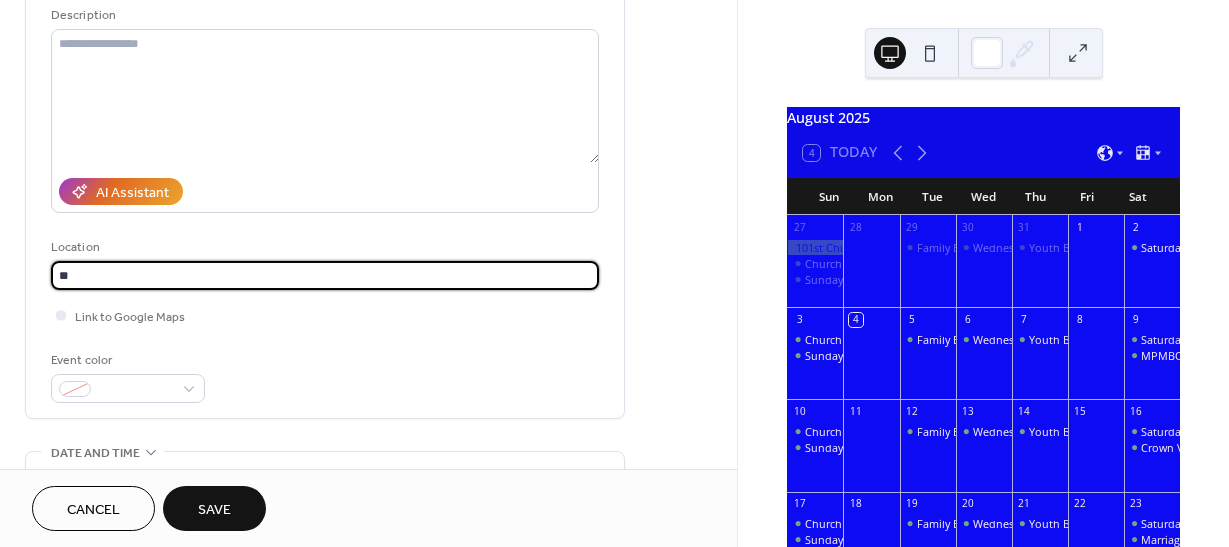 type on "*" 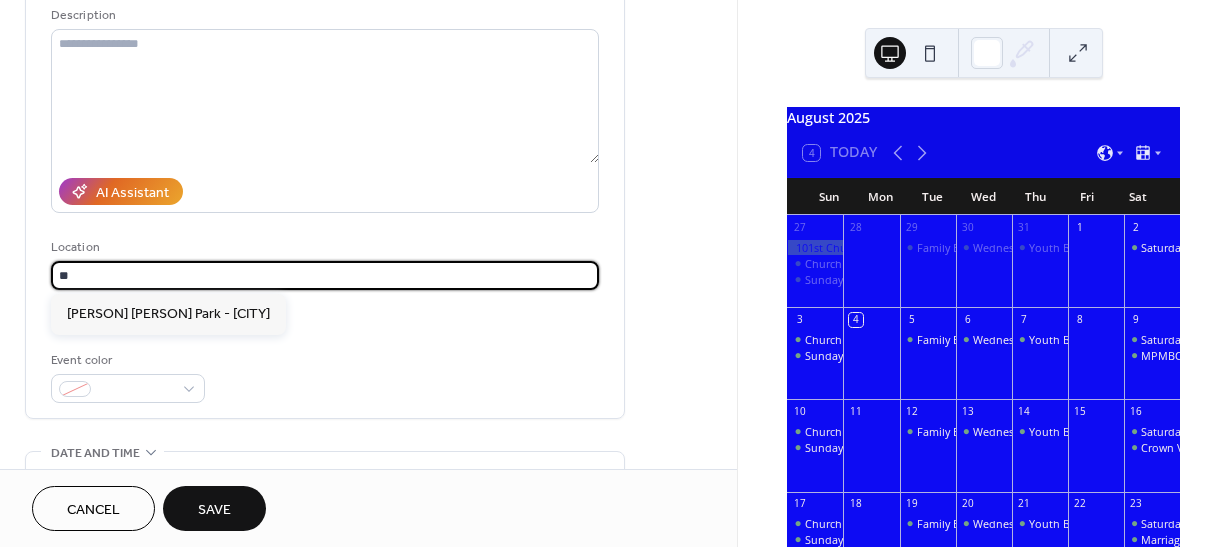 type on "*" 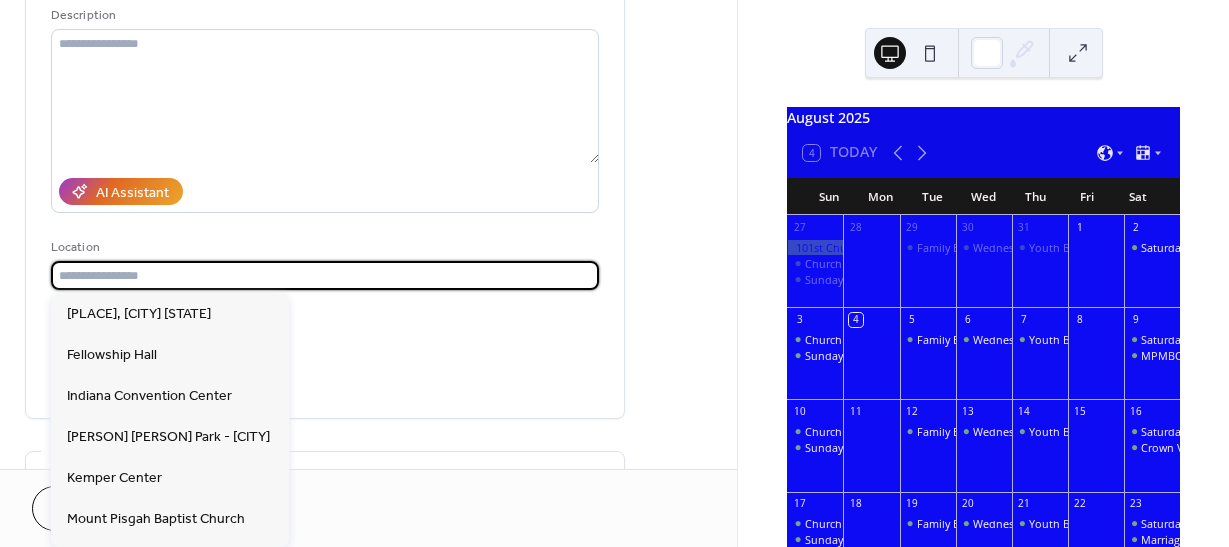 click on "**********" at bounding box center (325, 170) 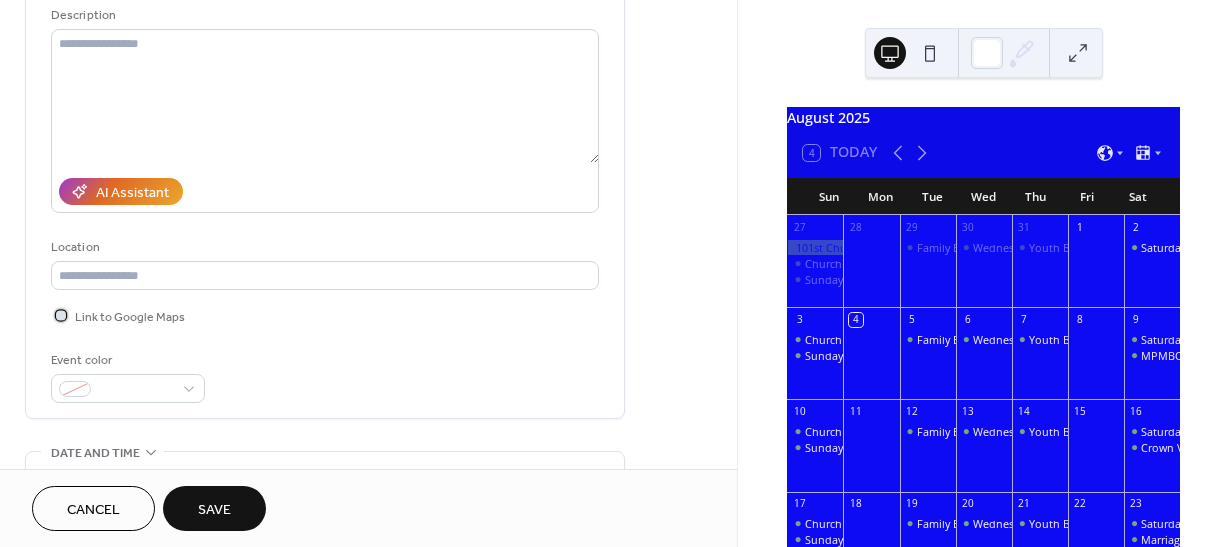 click at bounding box center [61, 315] 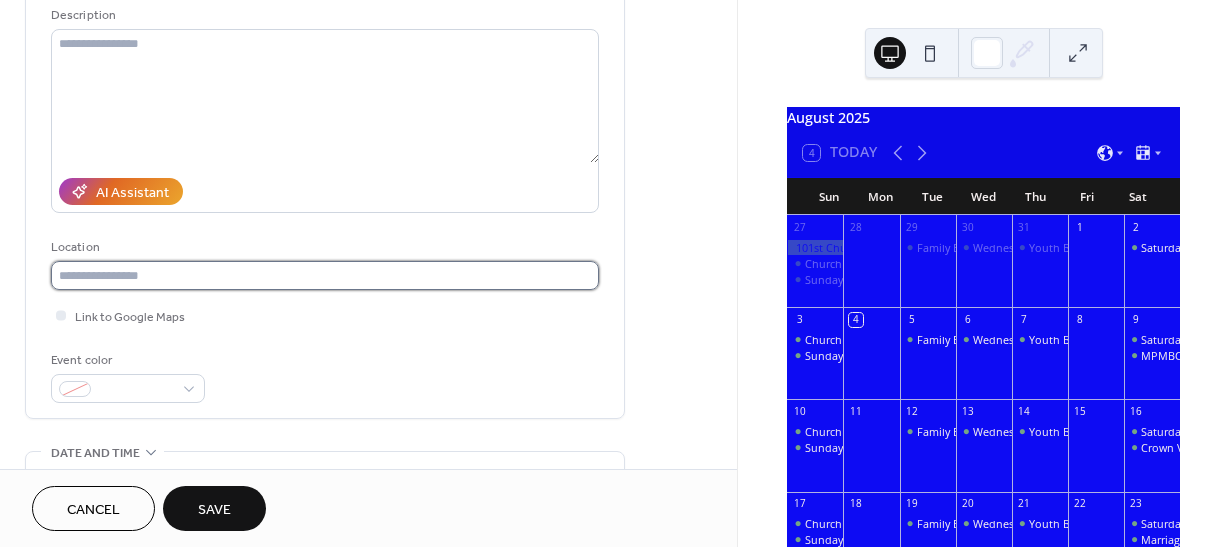 click at bounding box center (325, 275) 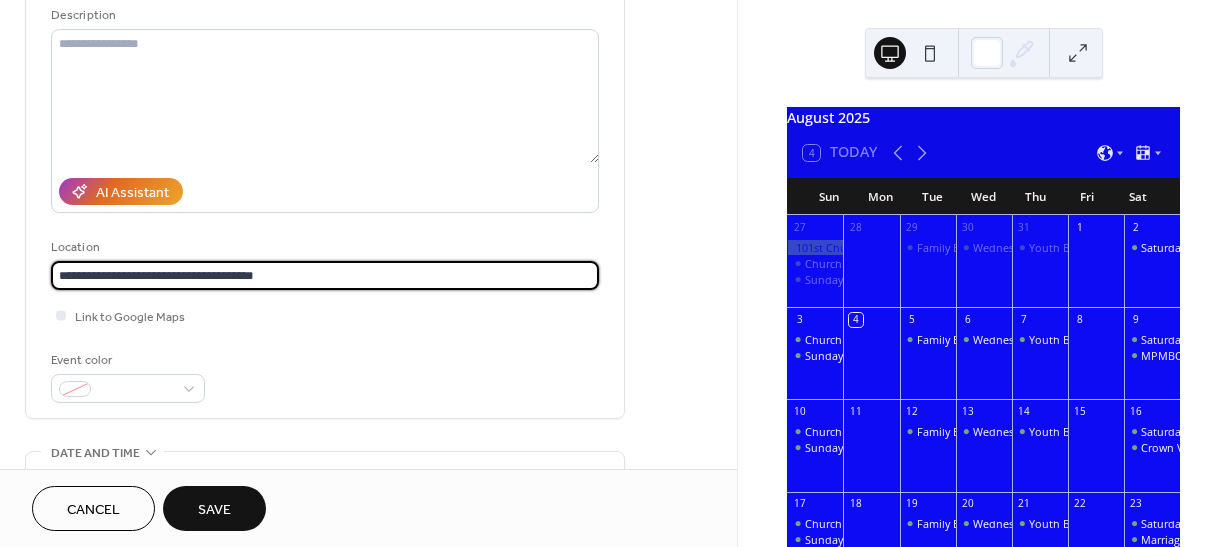 click on "**********" at bounding box center [325, 275] 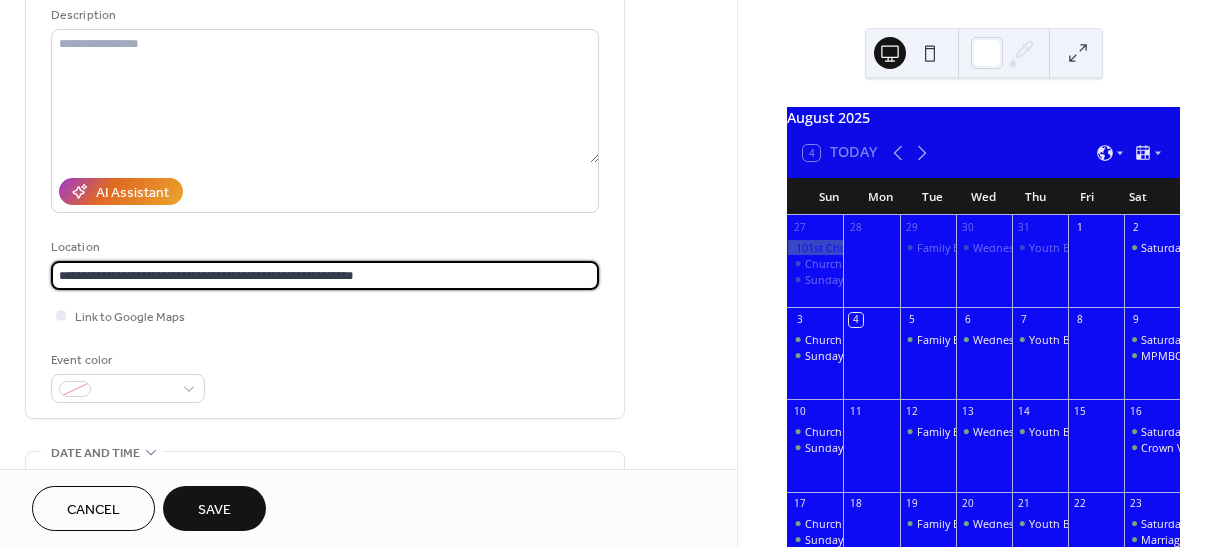 type on "**********" 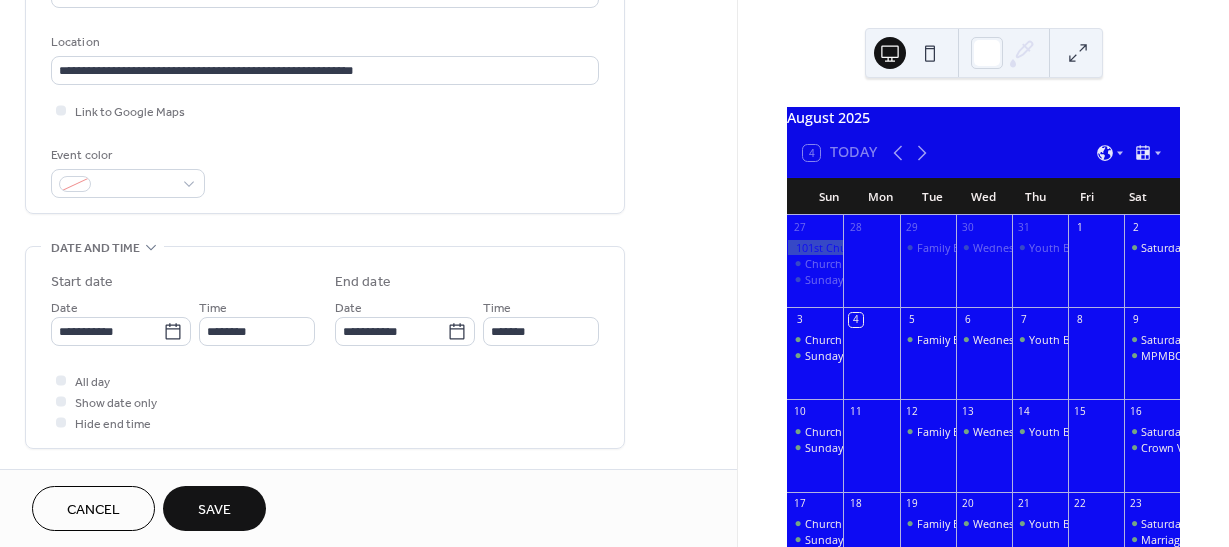 scroll, scrollTop: 407, scrollLeft: 0, axis: vertical 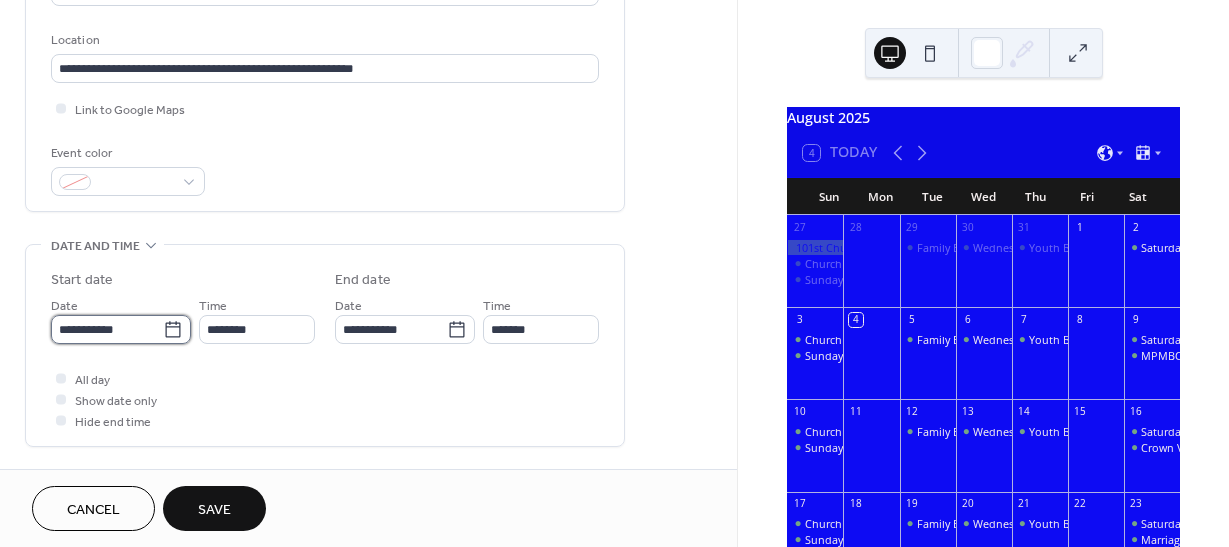 click on "**********" at bounding box center [107, 329] 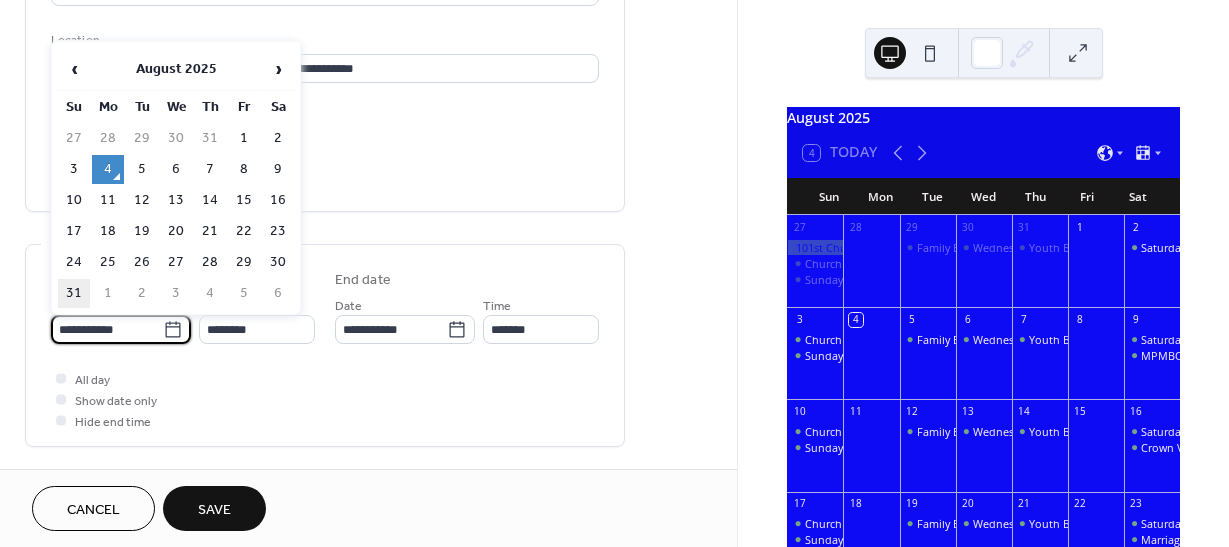 click on "31" at bounding box center (74, 293) 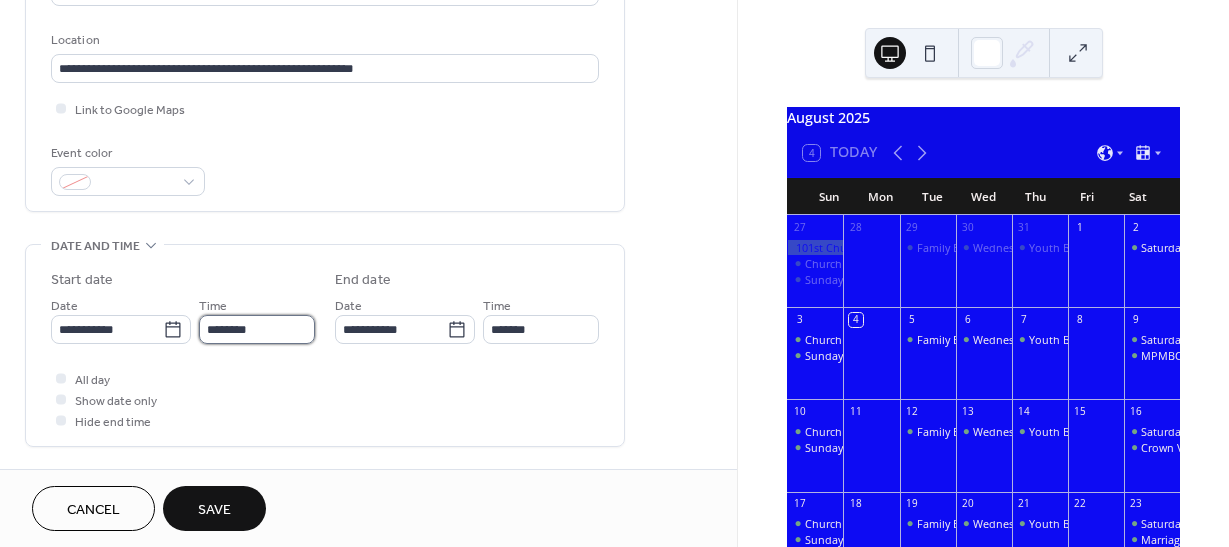 click on "********" at bounding box center [257, 329] 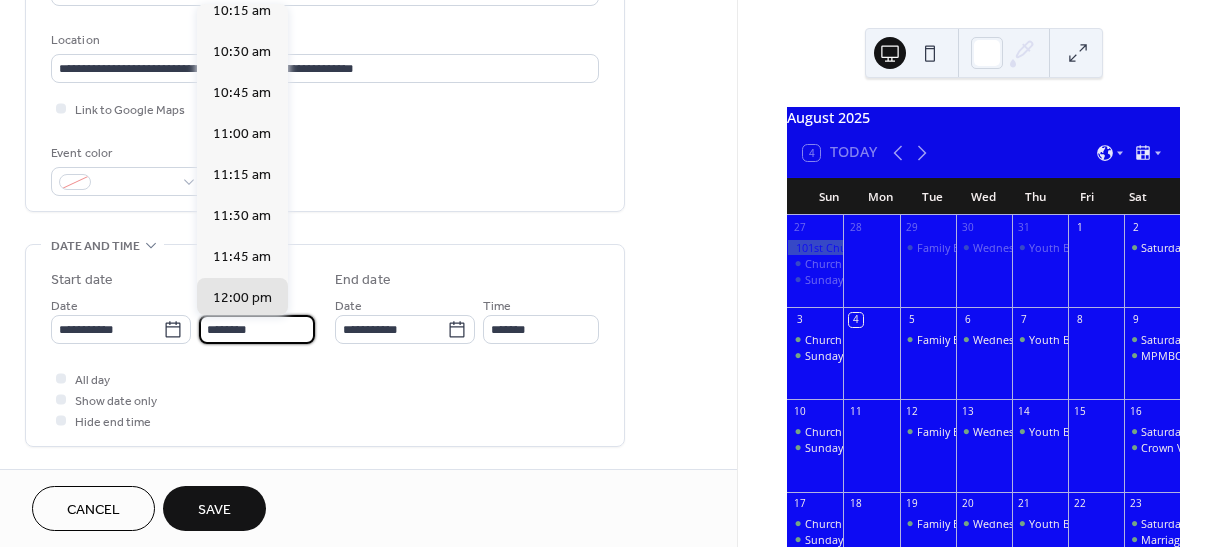 scroll, scrollTop: 1690, scrollLeft: 0, axis: vertical 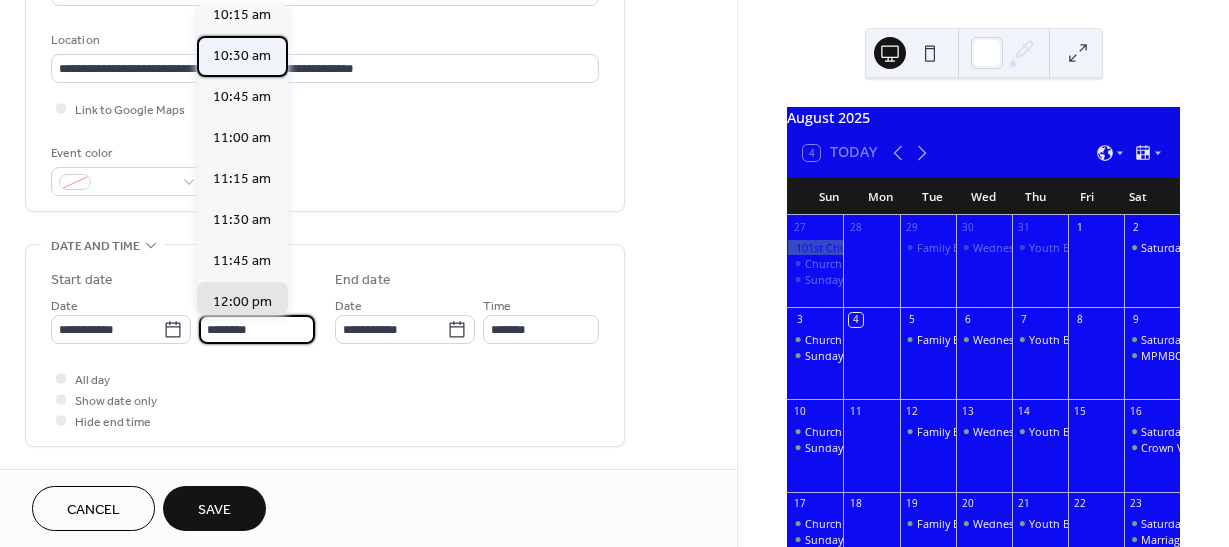 click on "10:30 am" at bounding box center (242, 56) 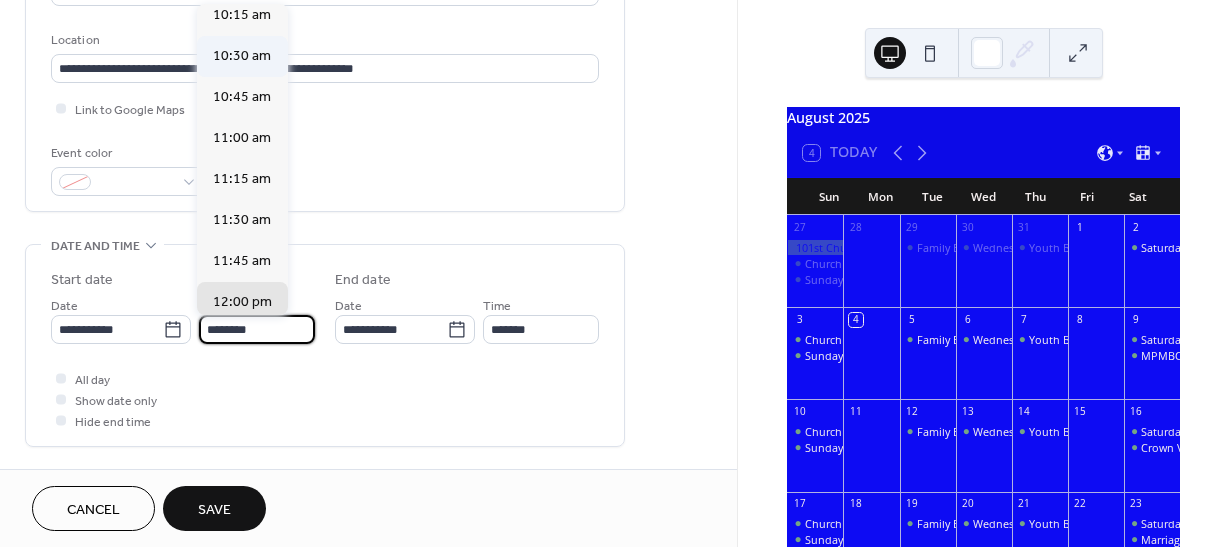 type on "********" 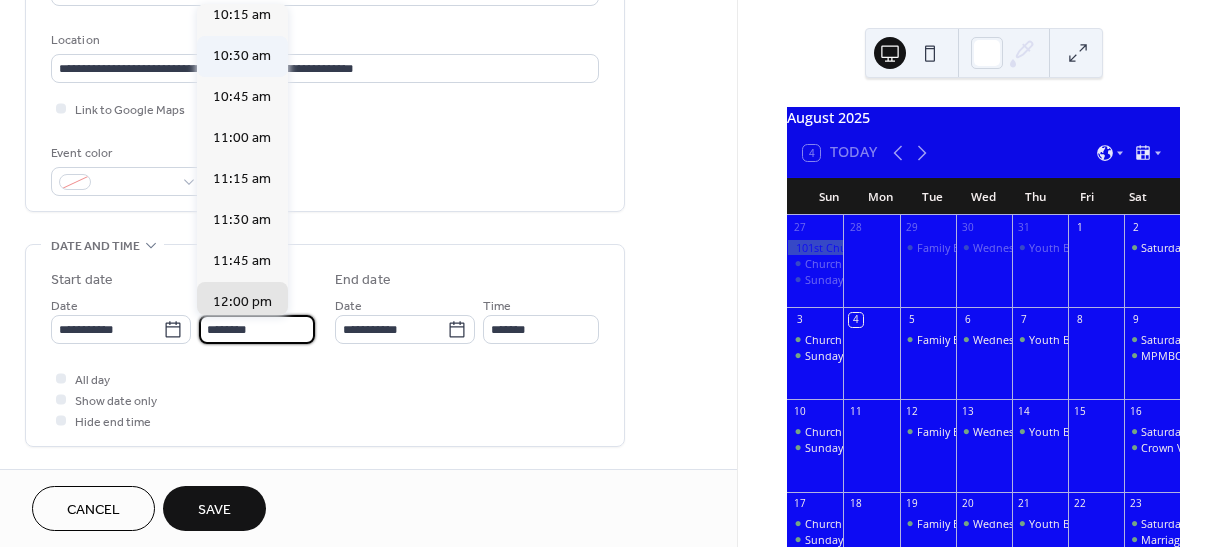 type on "********" 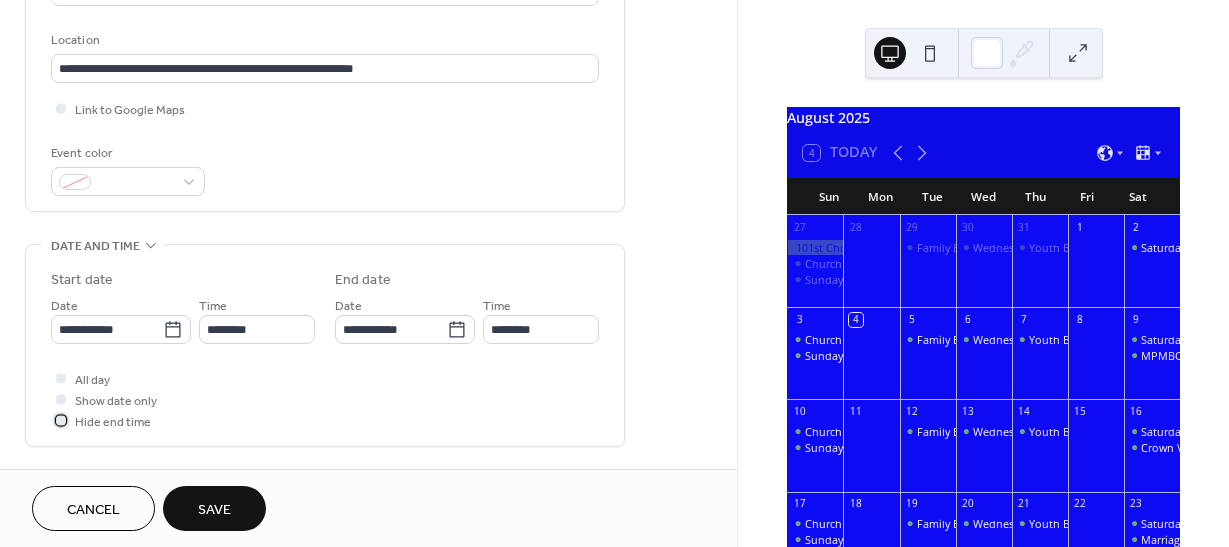 click at bounding box center [61, 420] 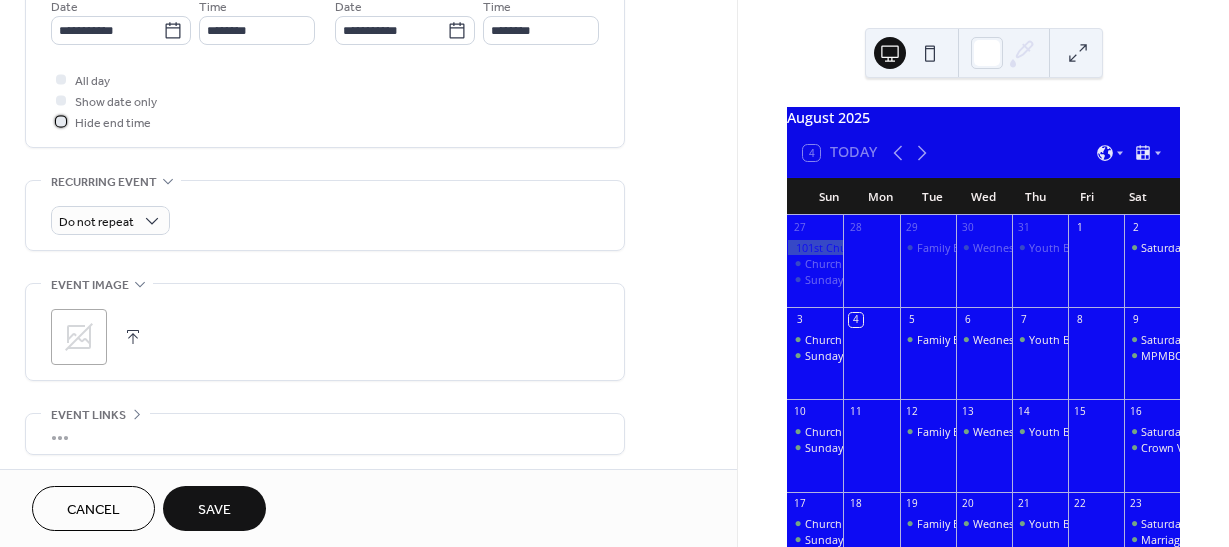 scroll, scrollTop: 710, scrollLeft: 0, axis: vertical 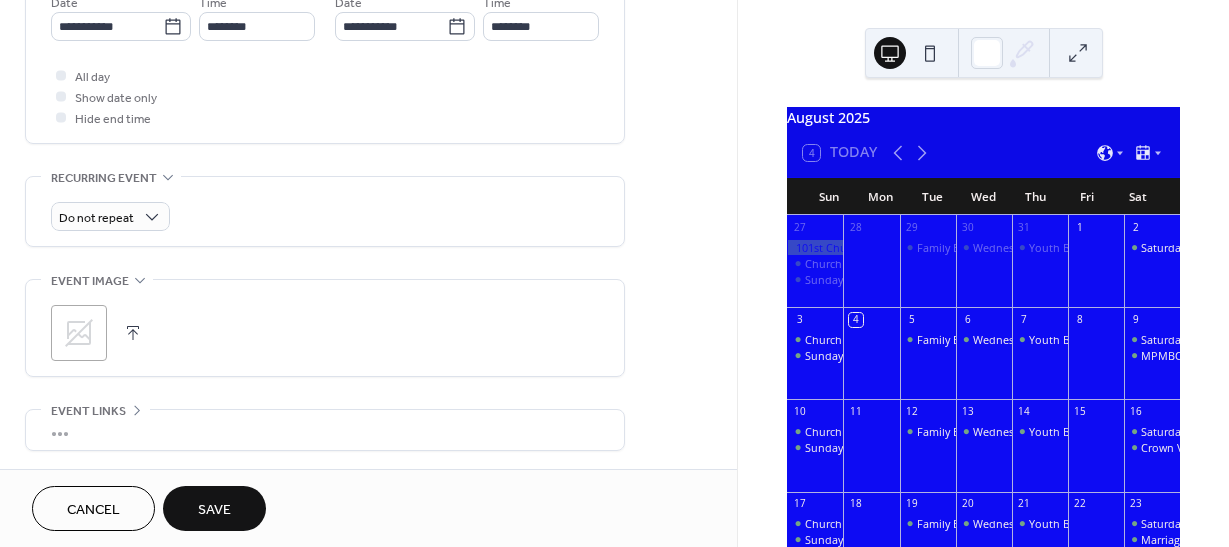 click 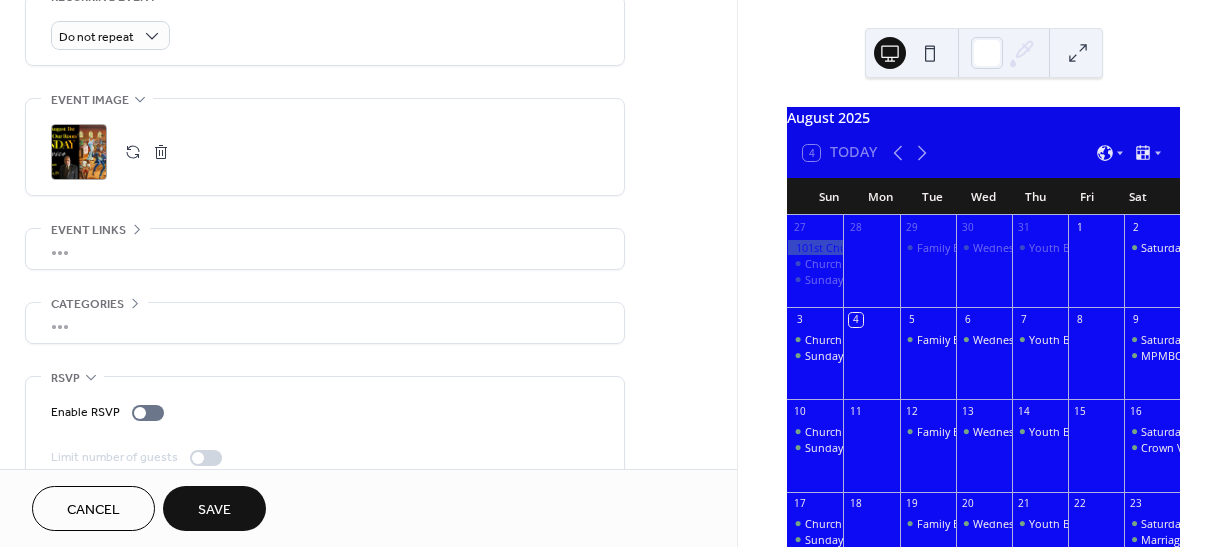 scroll, scrollTop: 926, scrollLeft: 0, axis: vertical 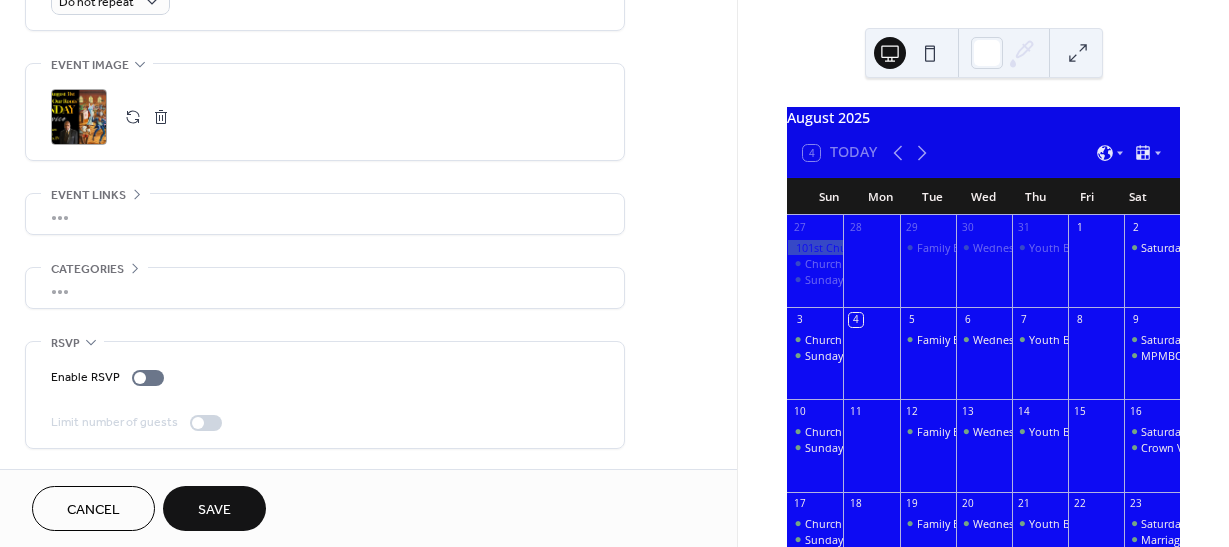 click on "Save" at bounding box center [214, 510] 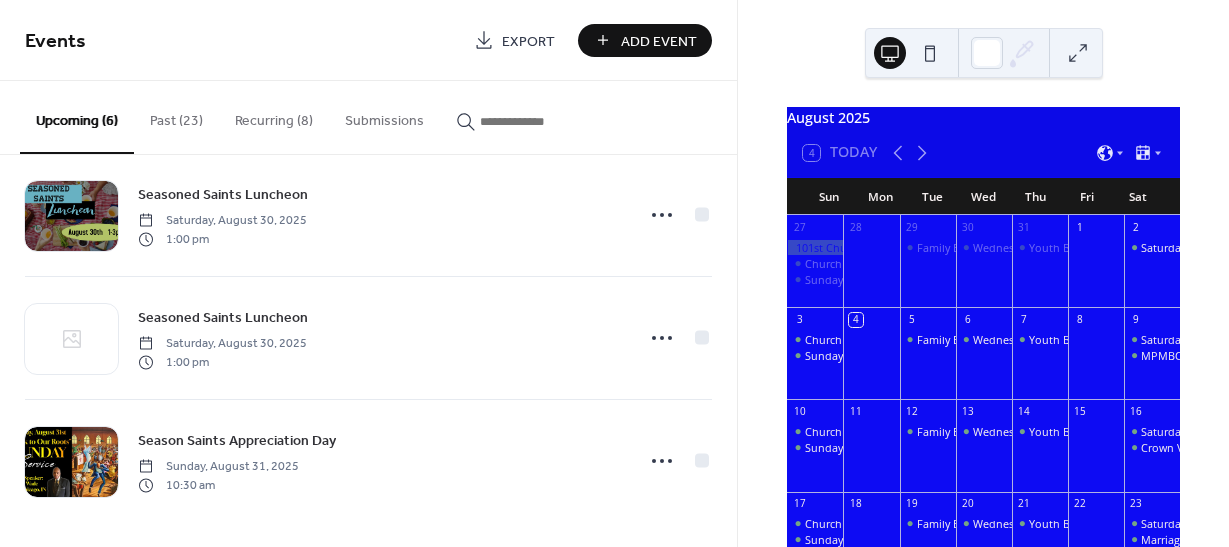 scroll, scrollTop: 405, scrollLeft: 0, axis: vertical 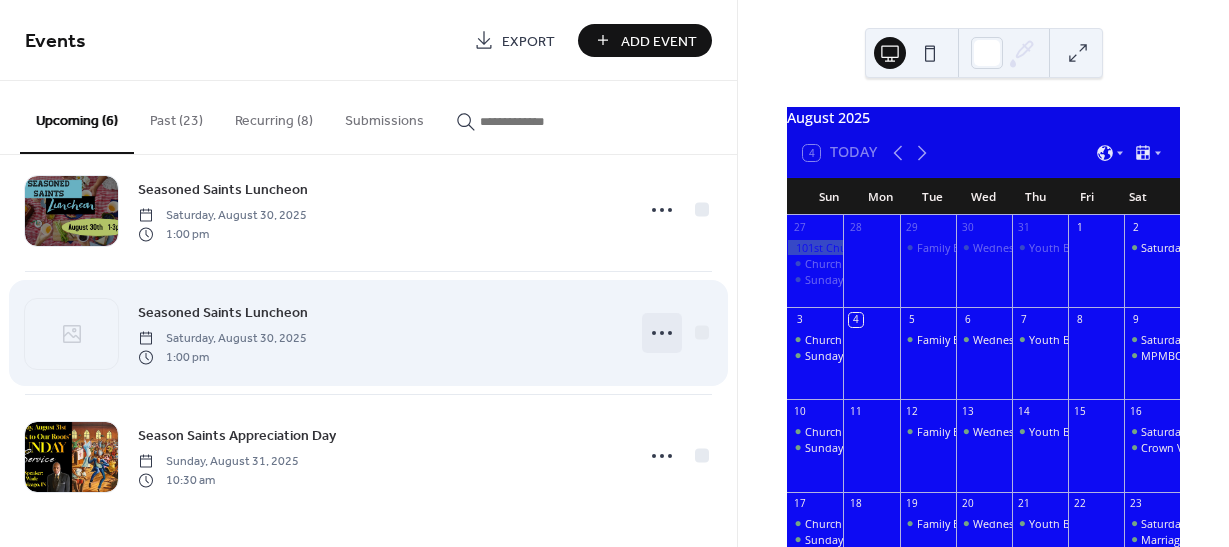 click 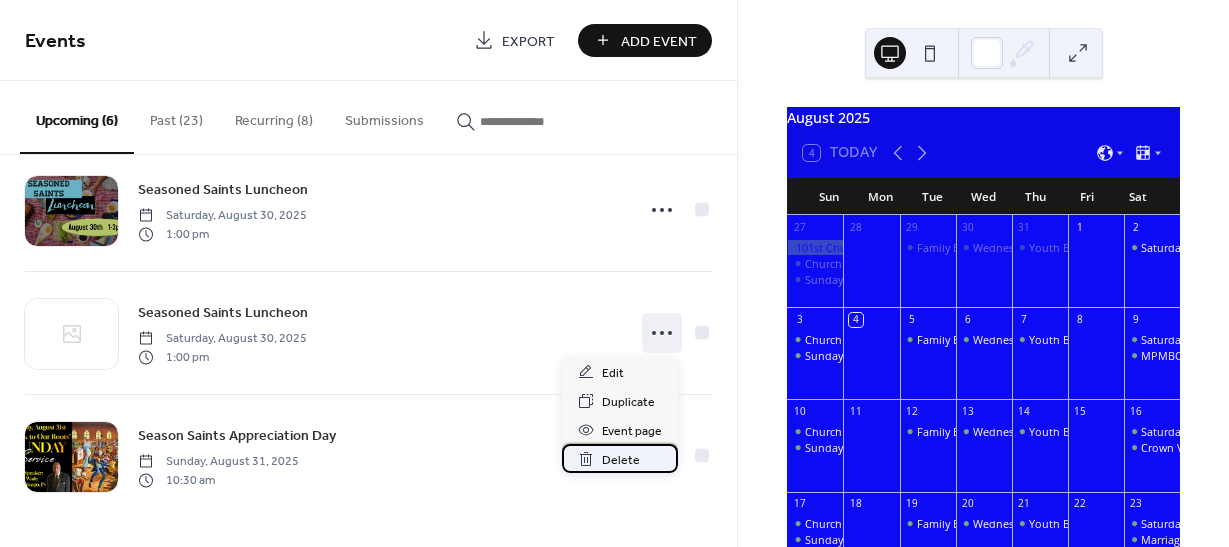 click on "Delete" at bounding box center (621, 460) 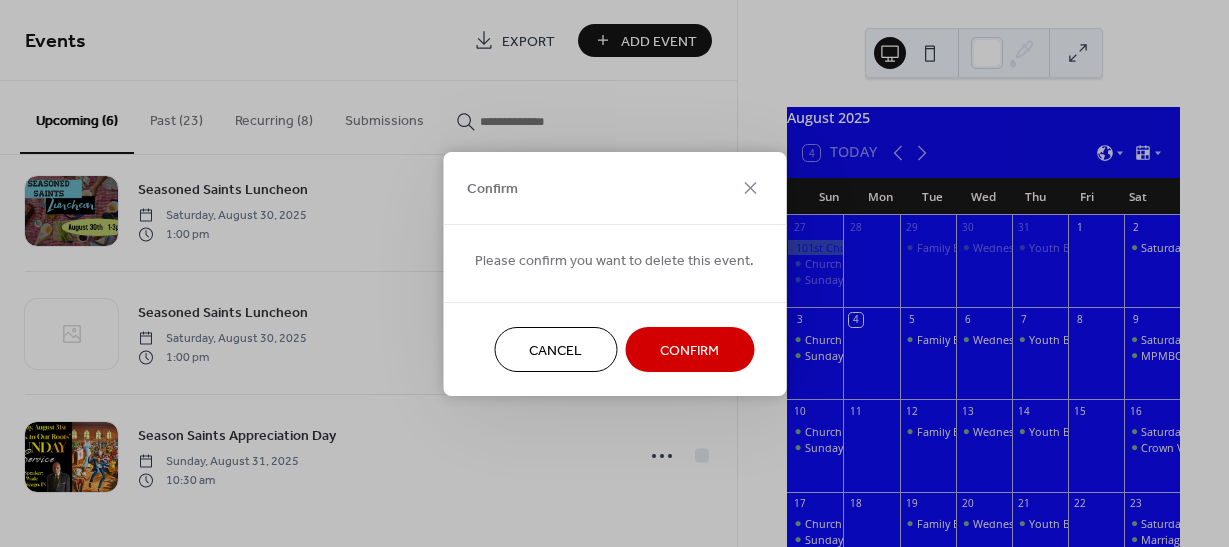 click on "Confirm" at bounding box center [689, 350] 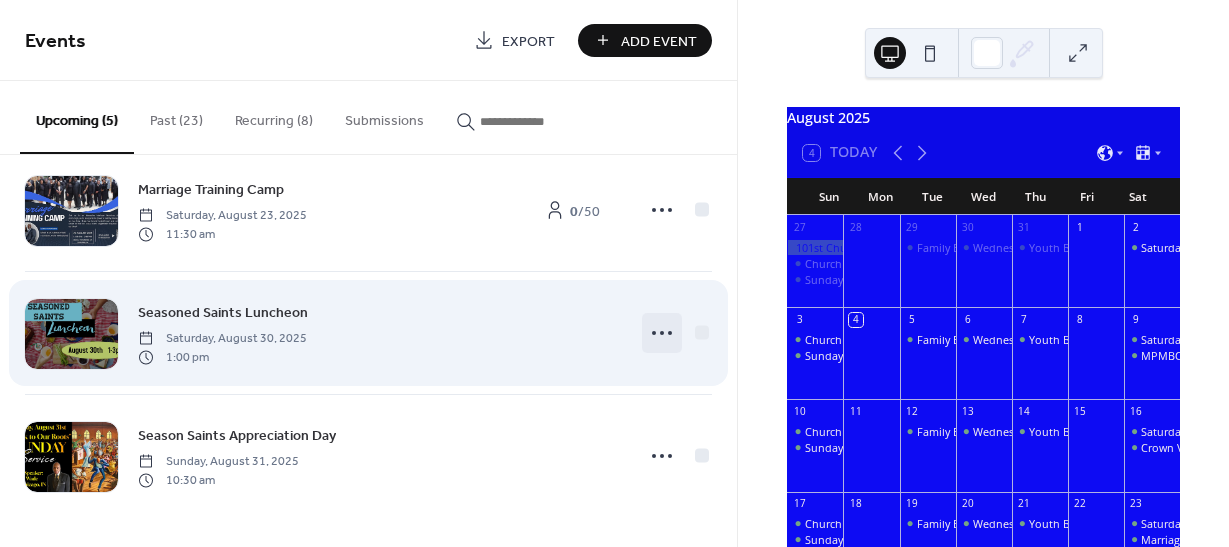 scroll, scrollTop: 282, scrollLeft: 0, axis: vertical 